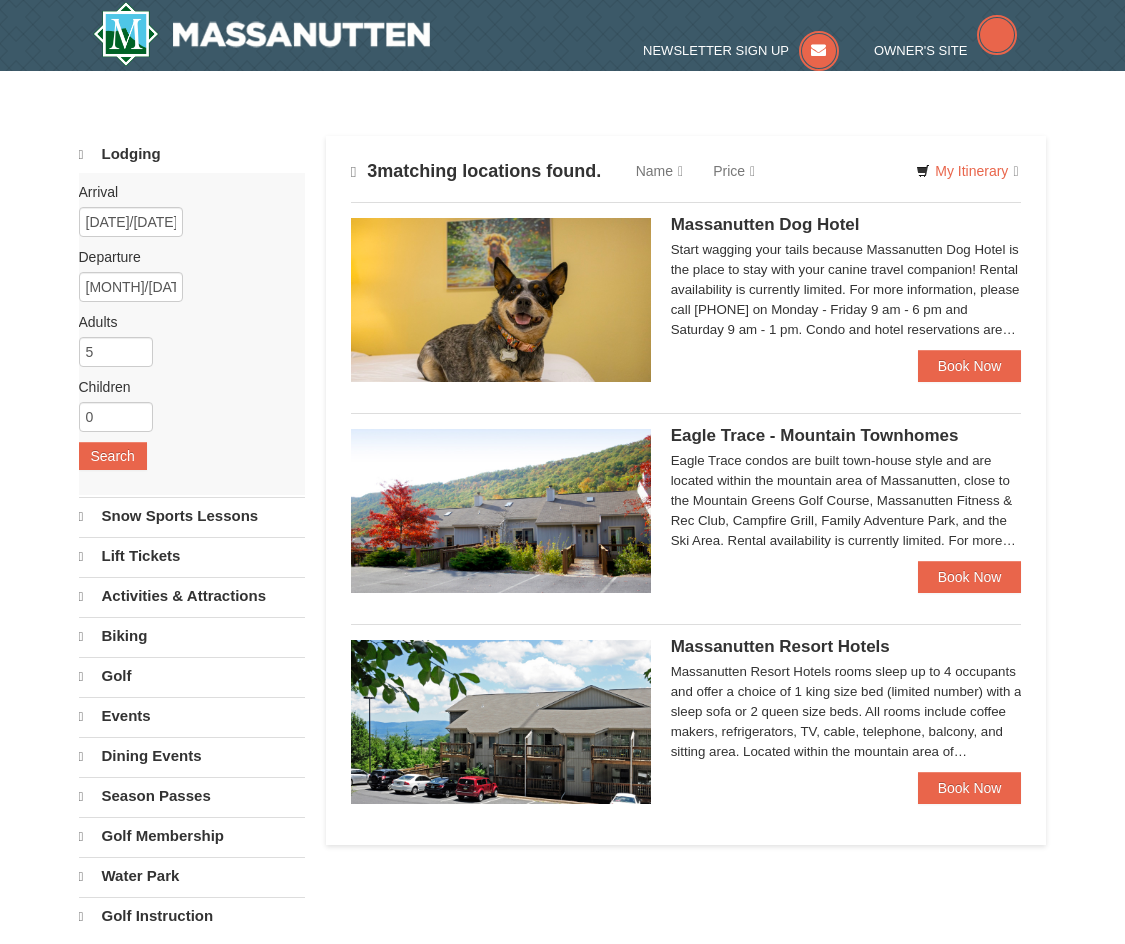 scroll, scrollTop: 0, scrollLeft: 0, axis: both 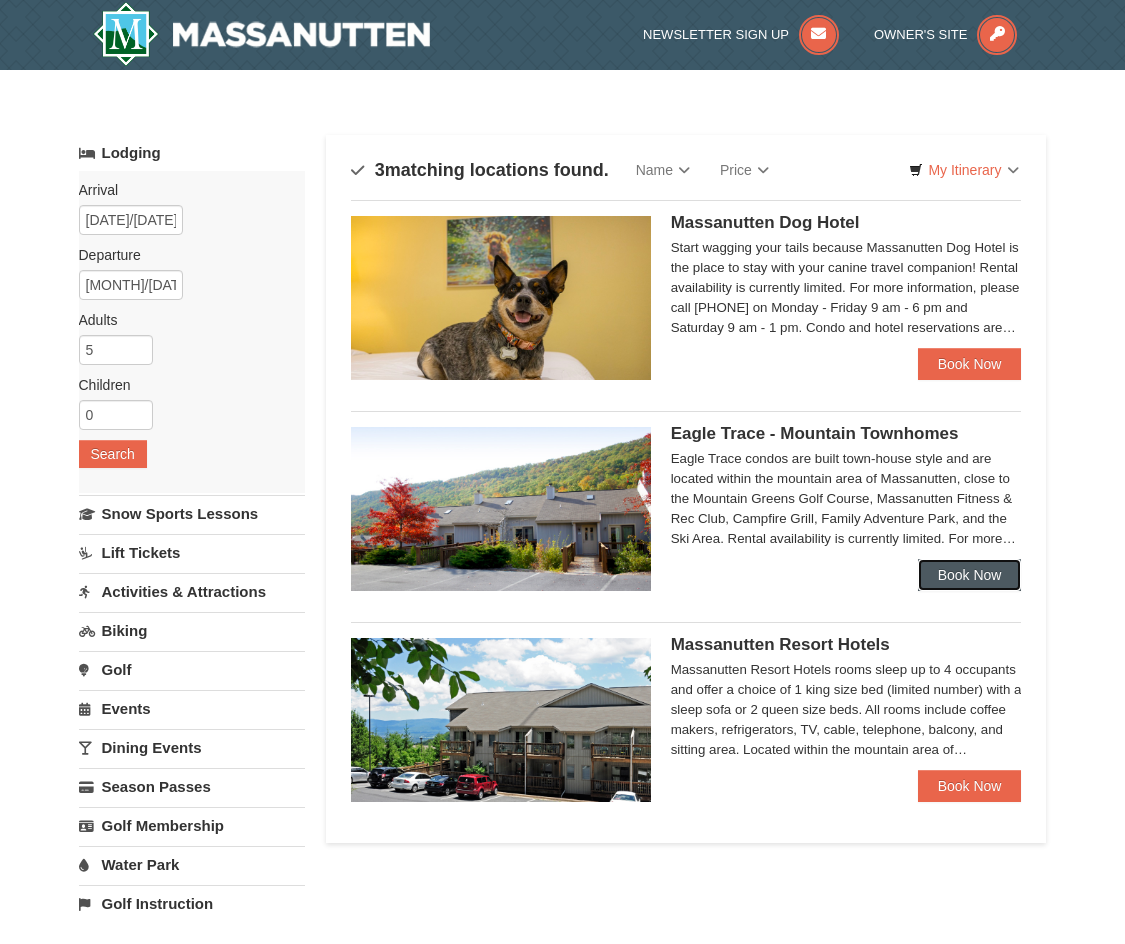 click on "Book Now" at bounding box center [970, 575] 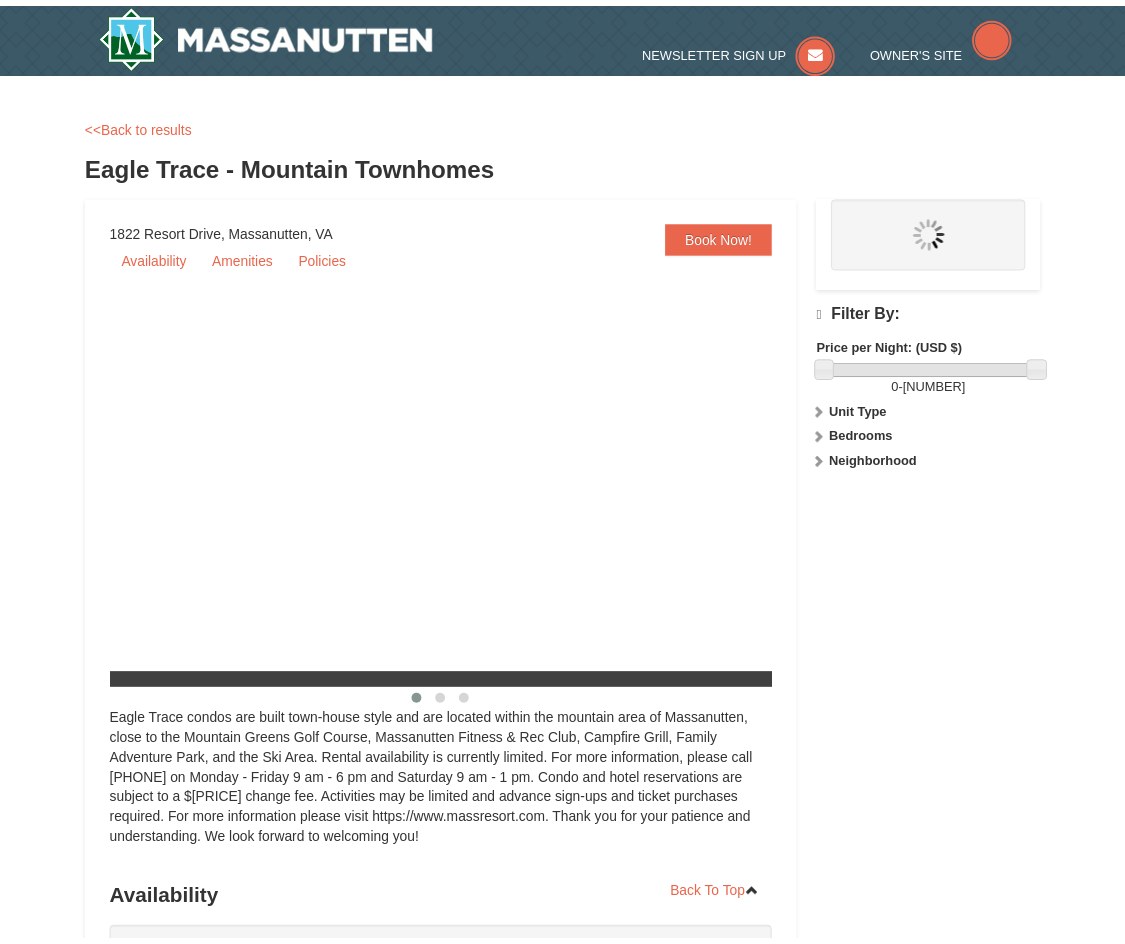 scroll, scrollTop: 0, scrollLeft: 0, axis: both 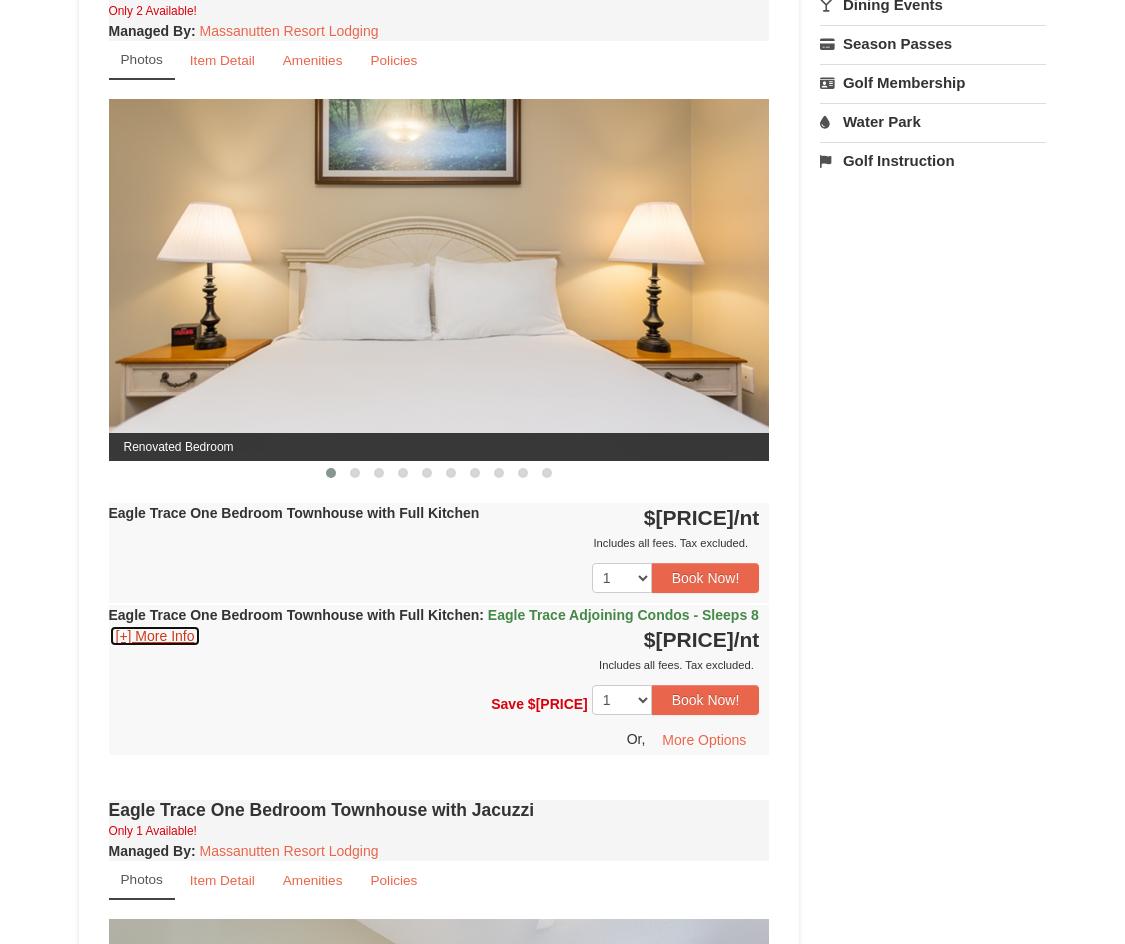 click on "[+] More Info" at bounding box center [155, 636] 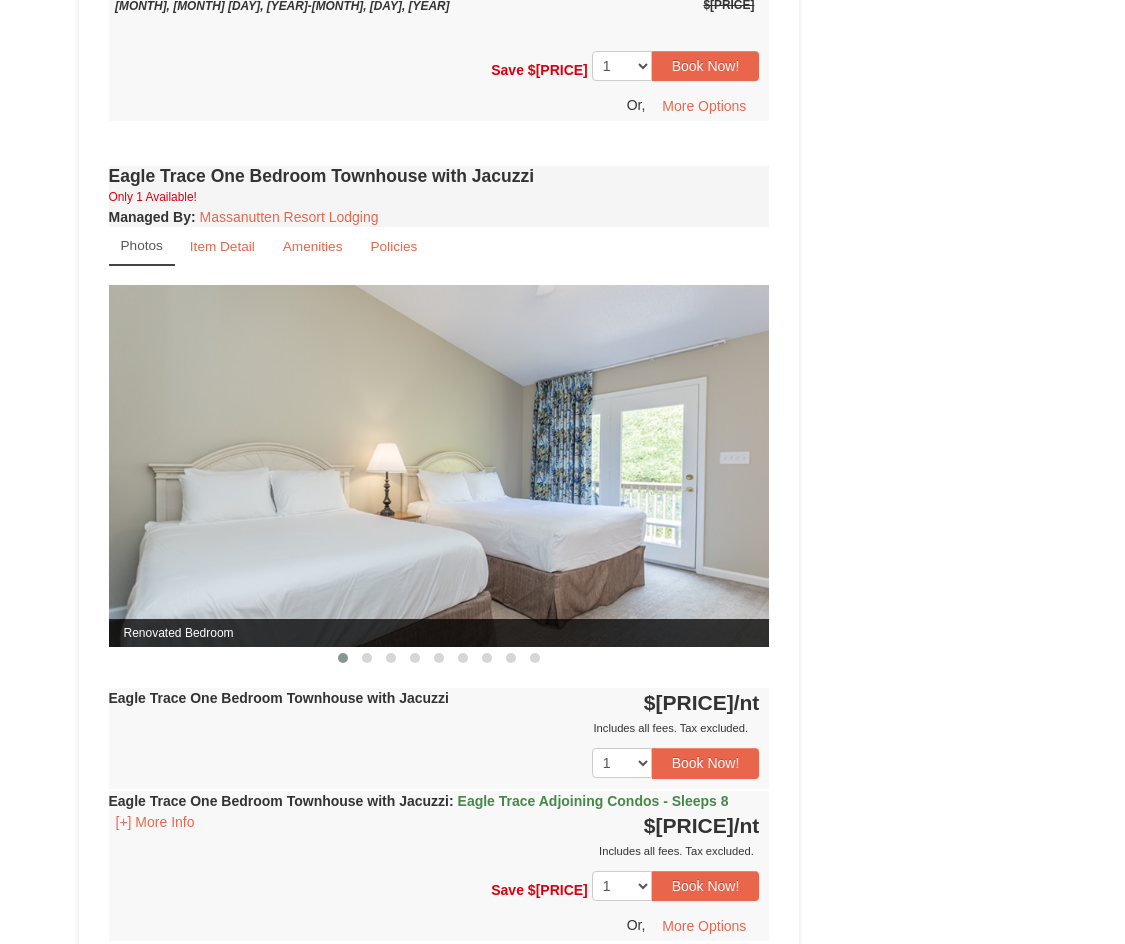 scroll, scrollTop: 1781, scrollLeft: 0, axis: vertical 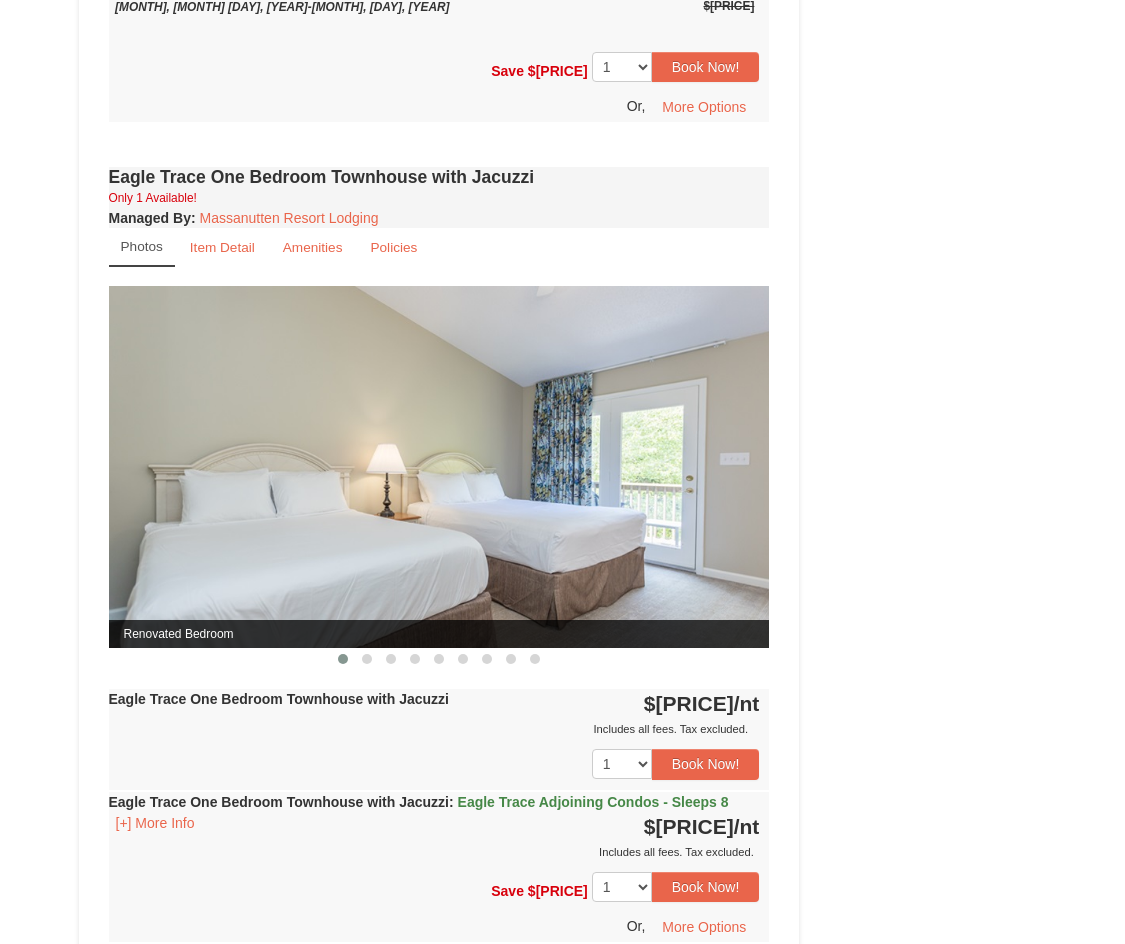 click at bounding box center [439, 467] 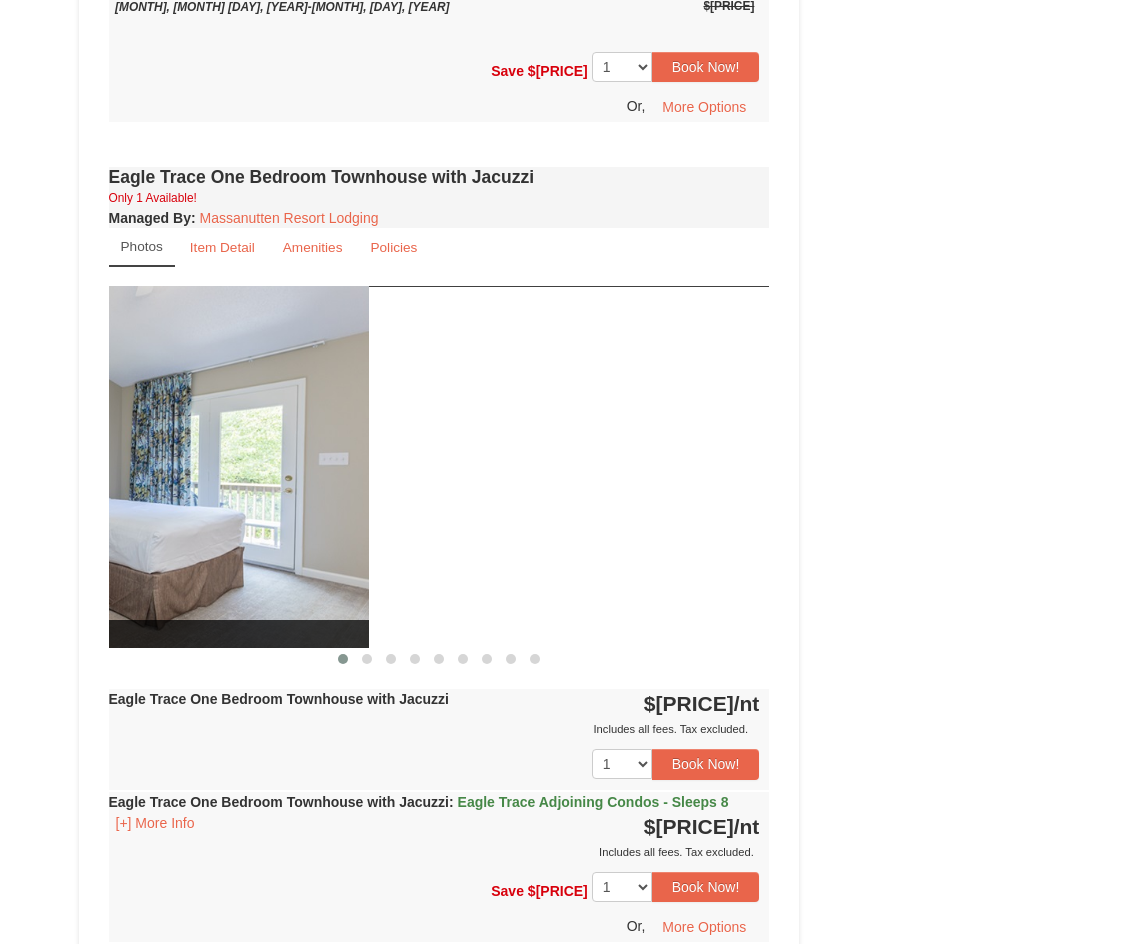 drag, startPoint x: 620, startPoint y: 498, endPoint x: 219, endPoint y: 496, distance: 401.00497 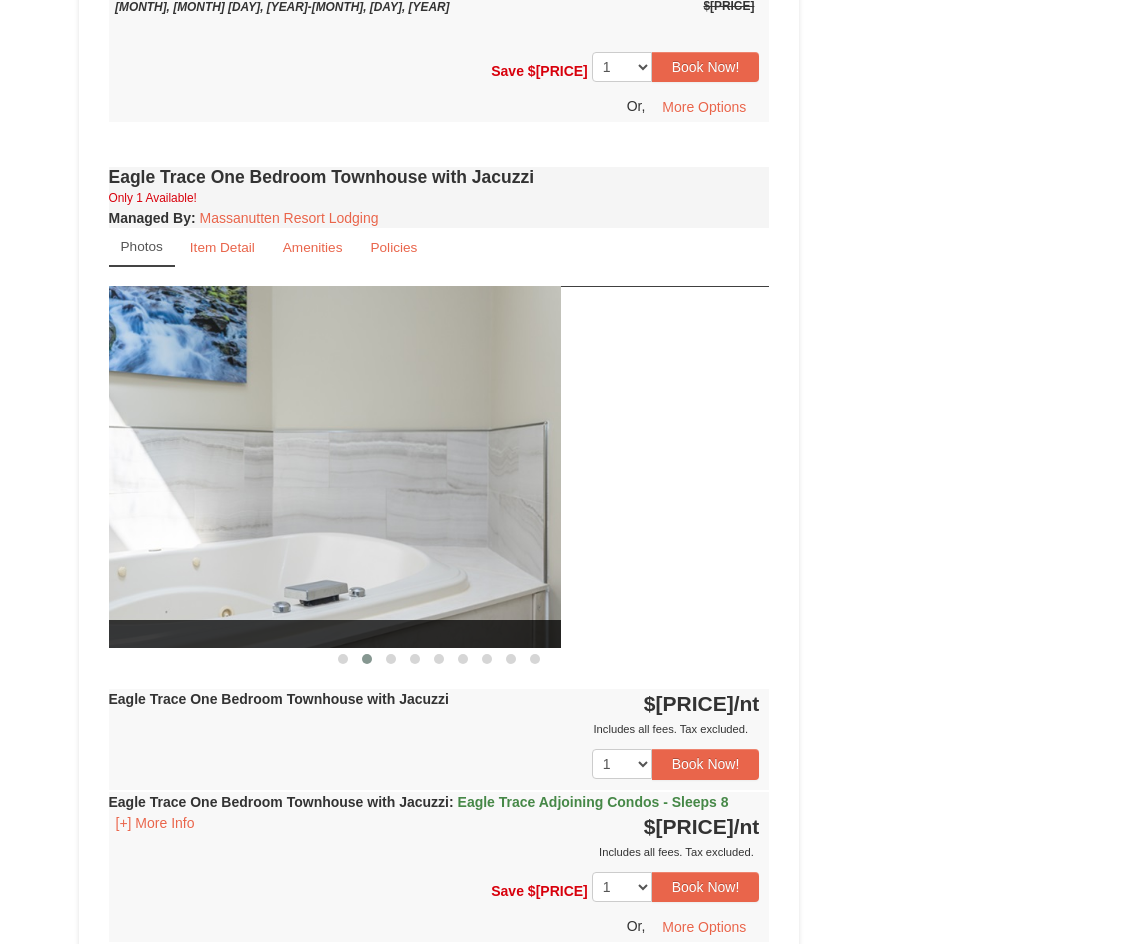 drag, startPoint x: 720, startPoint y: 500, endPoint x: 220, endPoint y: 496, distance: 500.016 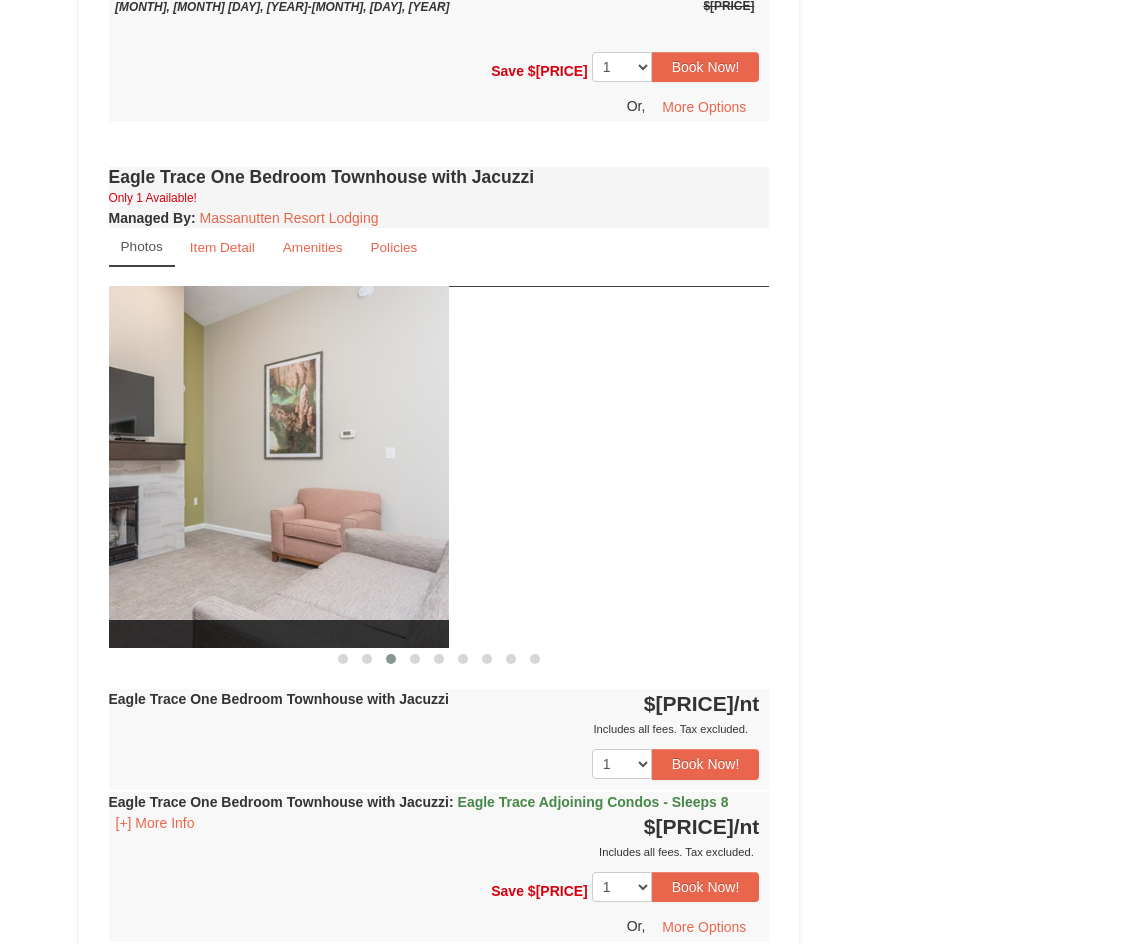 drag, startPoint x: 710, startPoint y: 521, endPoint x: 334, endPoint y: 521, distance: 376 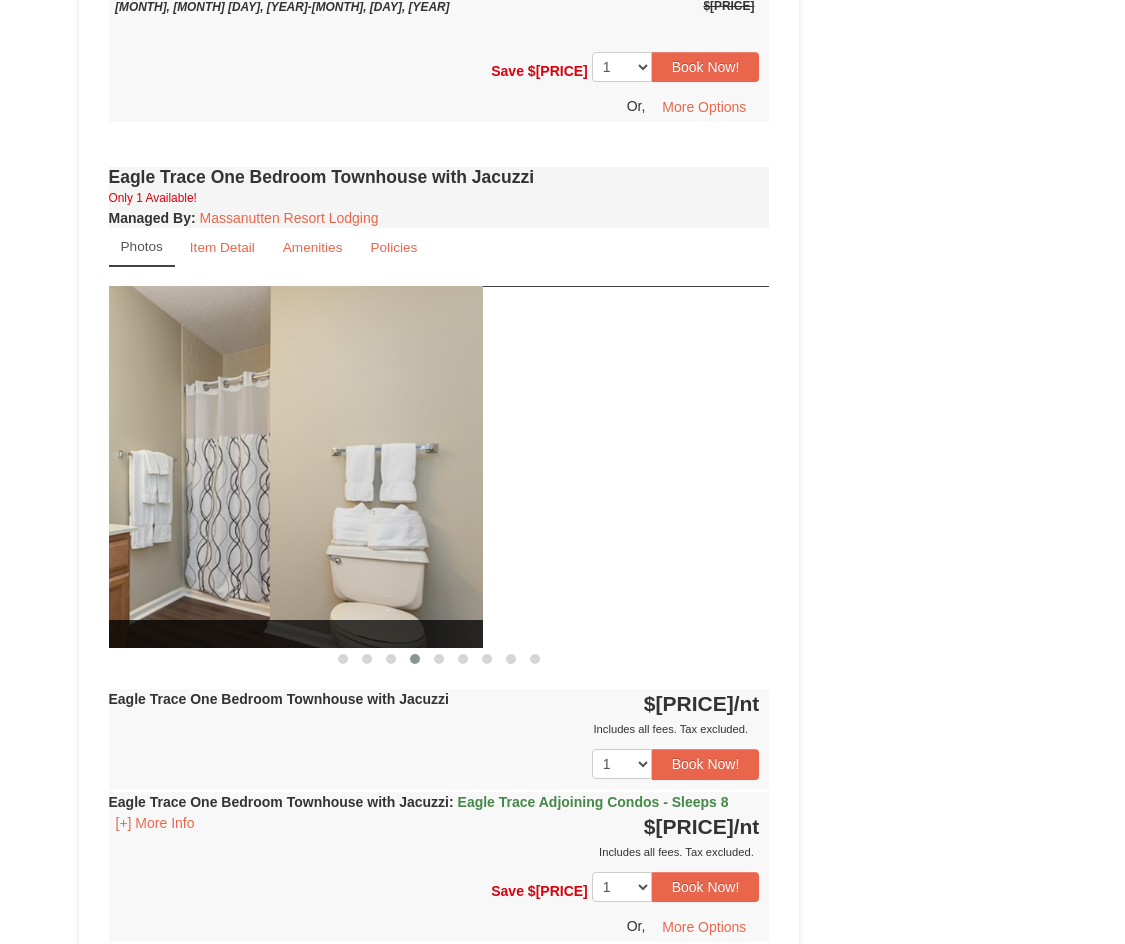 drag, startPoint x: 687, startPoint y: 524, endPoint x: 235, endPoint y: 518, distance: 452.03983 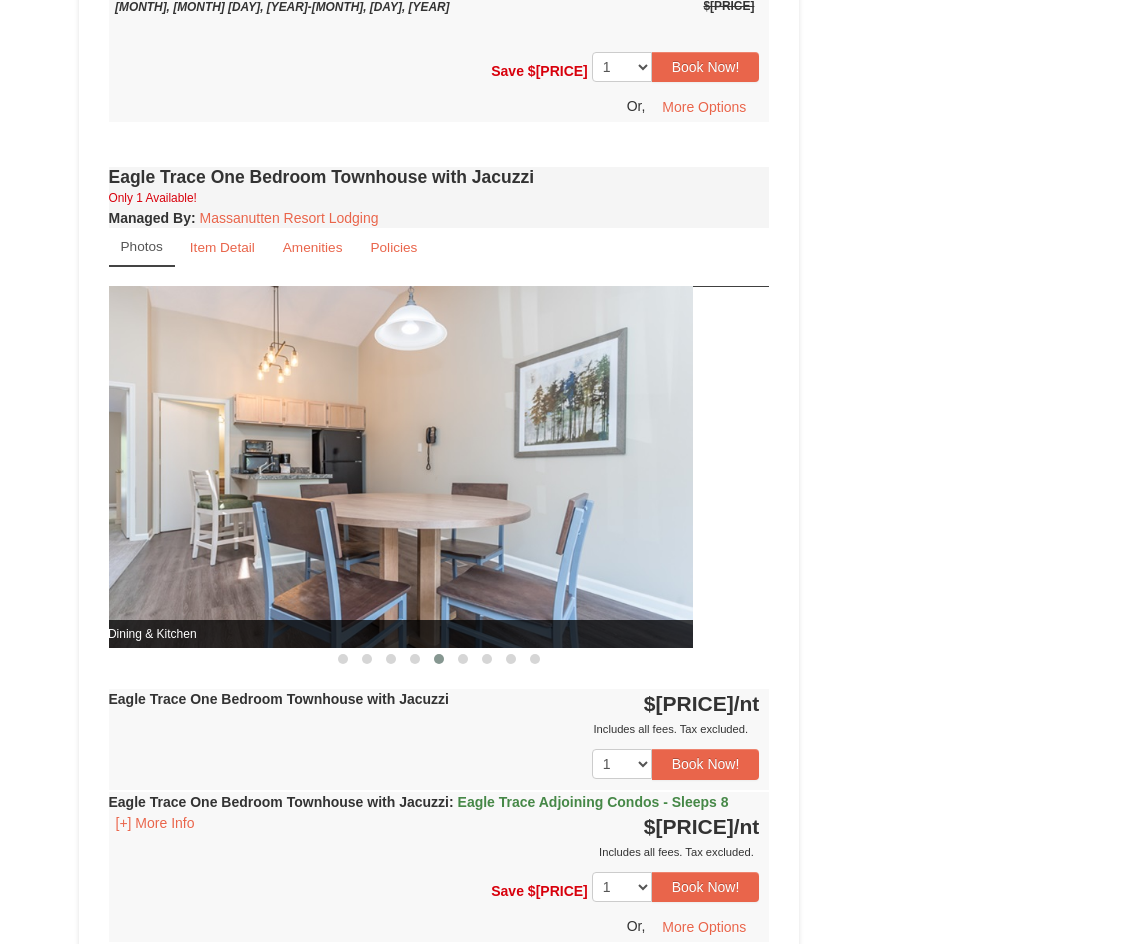 drag, startPoint x: 640, startPoint y: 518, endPoint x: -2, endPoint y: 512, distance: 642.028 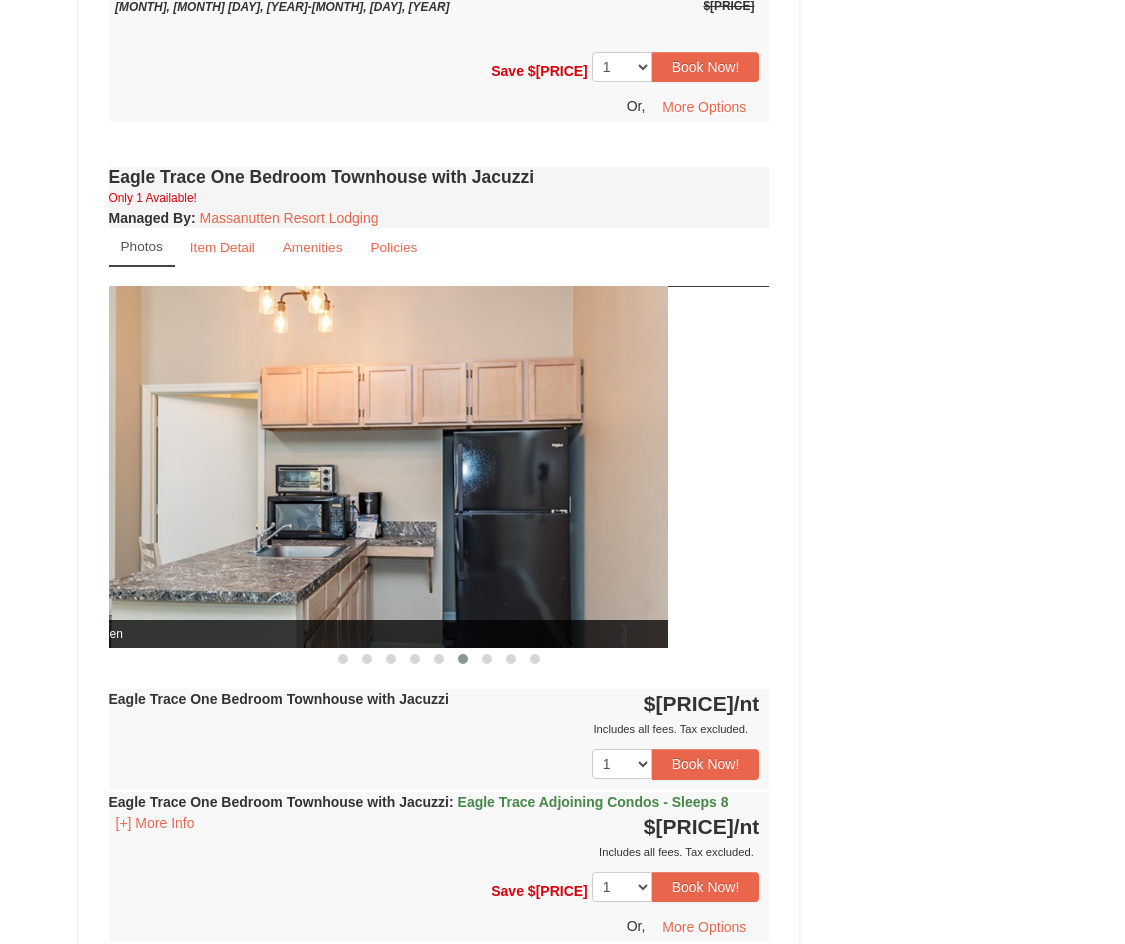 drag, startPoint x: 691, startPoint y: 551, endPoint x: 125, endPoint y: 541, distance: 566.0883 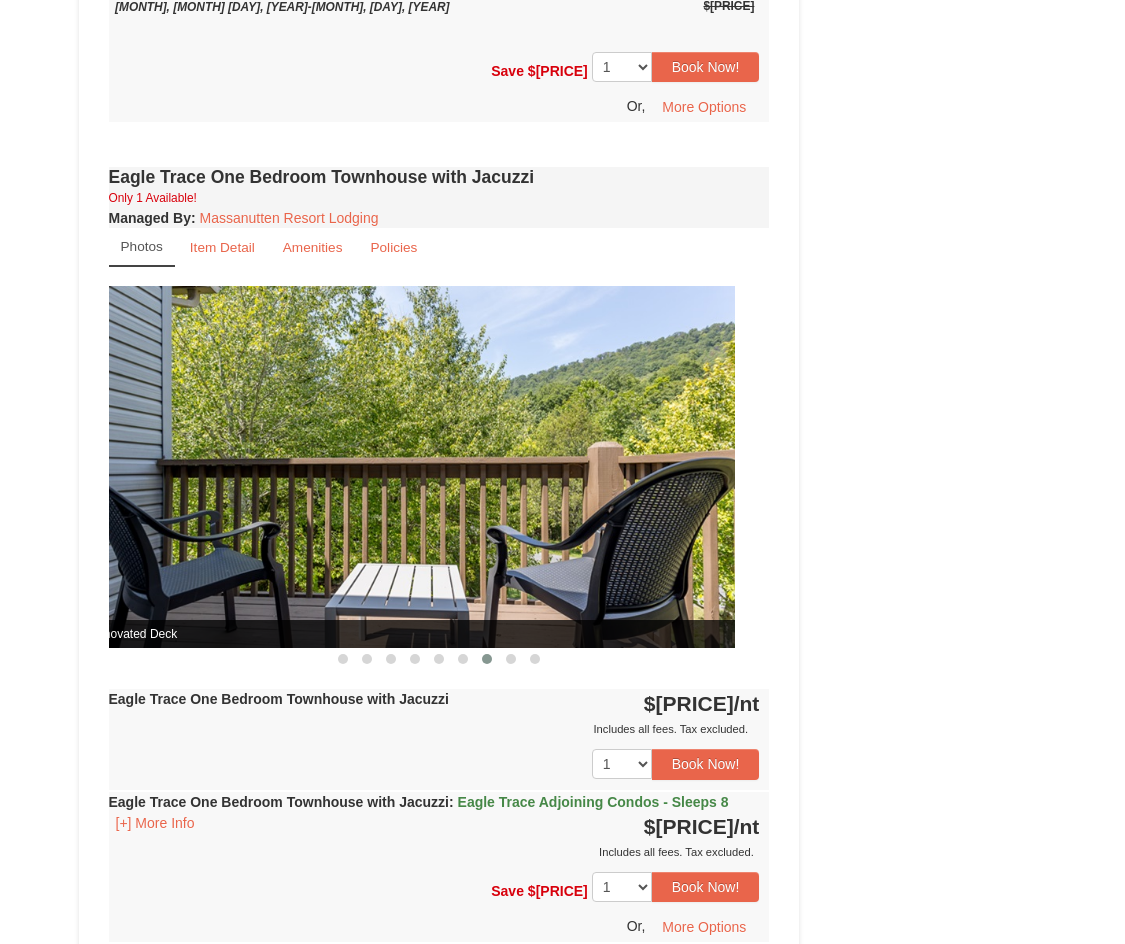 drag, startPoint x: 713, startPoint y: 536, endPoint x: 95, endPoint y: 536, distance: 618 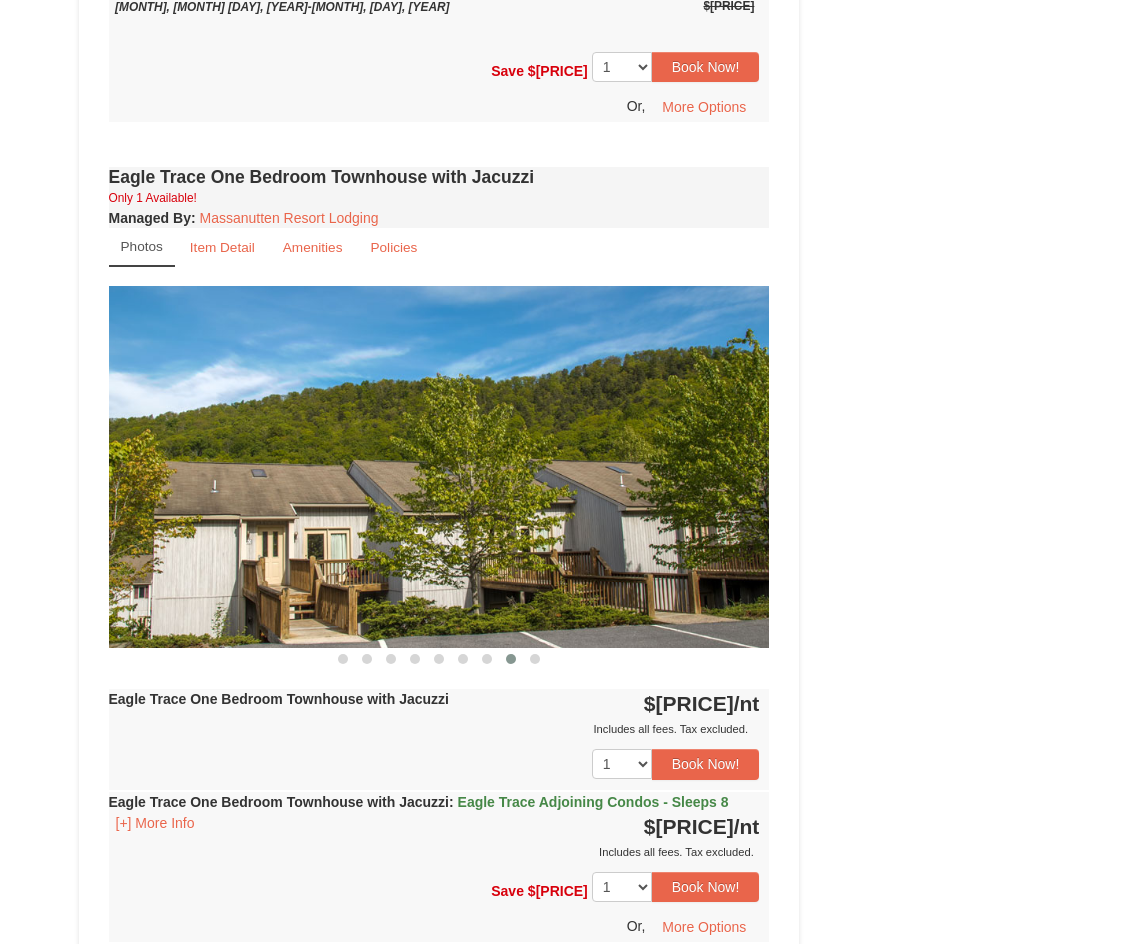 drag, startPoint x: 732, startPoint y: 534, endPoint x: 261, endPoint y: 544, distance: 471.10614 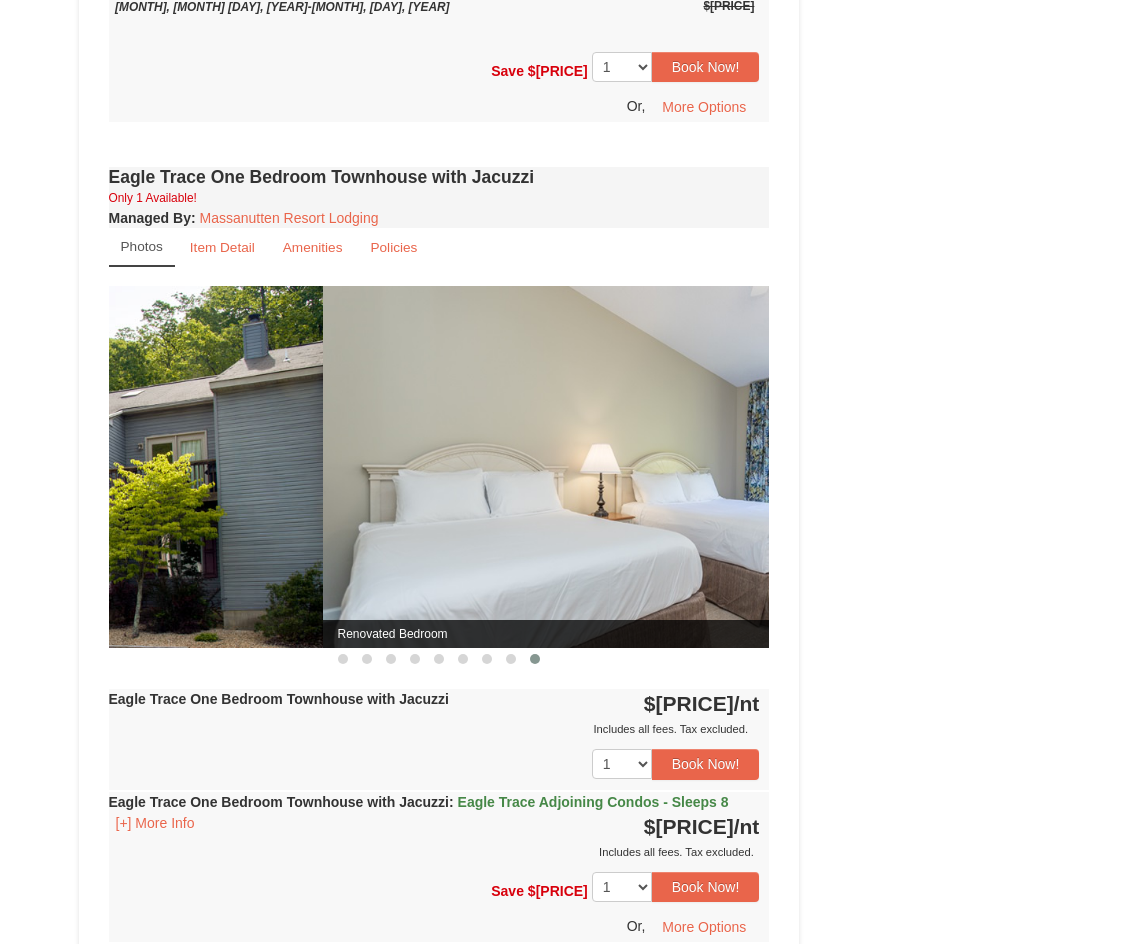 drag, startPoint x: 732, startPoint y: 528, endPoint x: 177, endPoint y: 536, distance: 555.0577 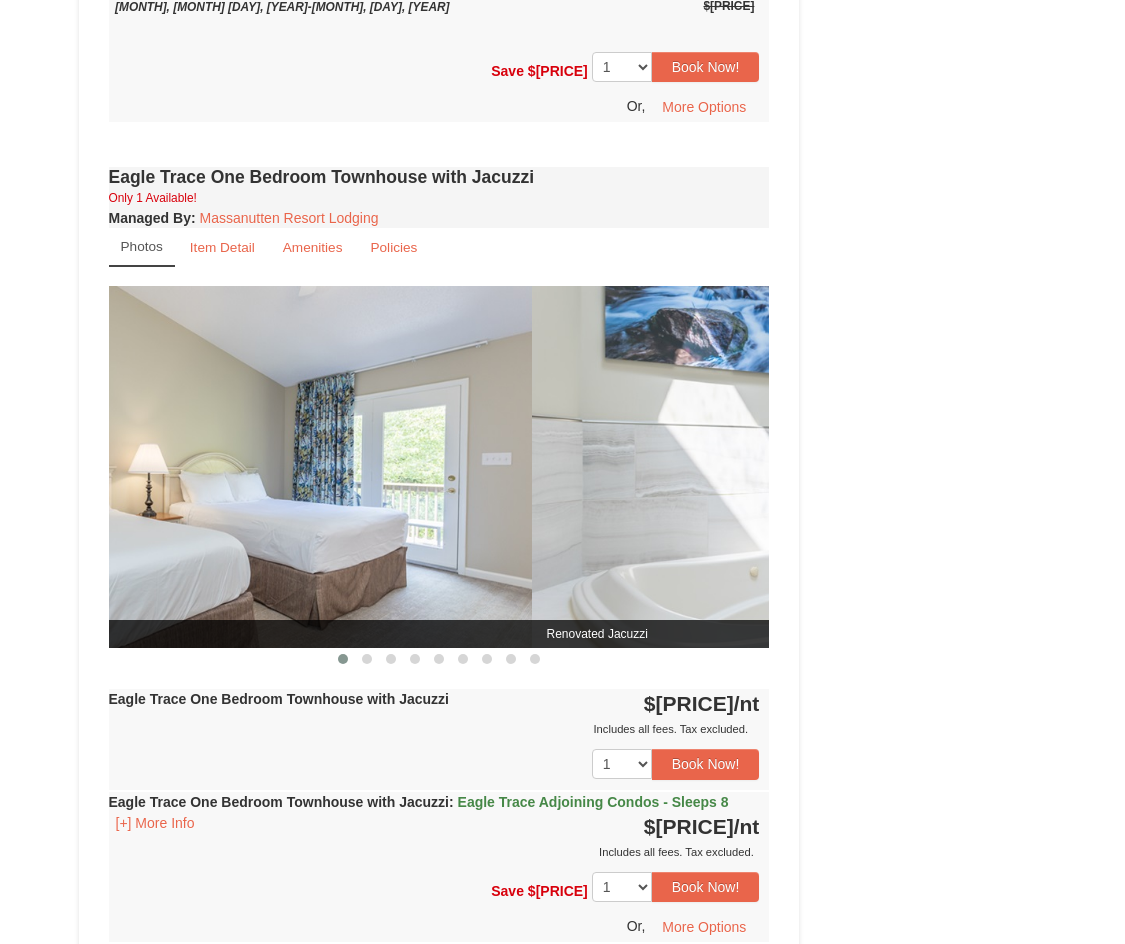 drag, startPoint x: 727, startPoint y: 515, endPoint x: -2, endPoint y: 555, distance: 730.09656 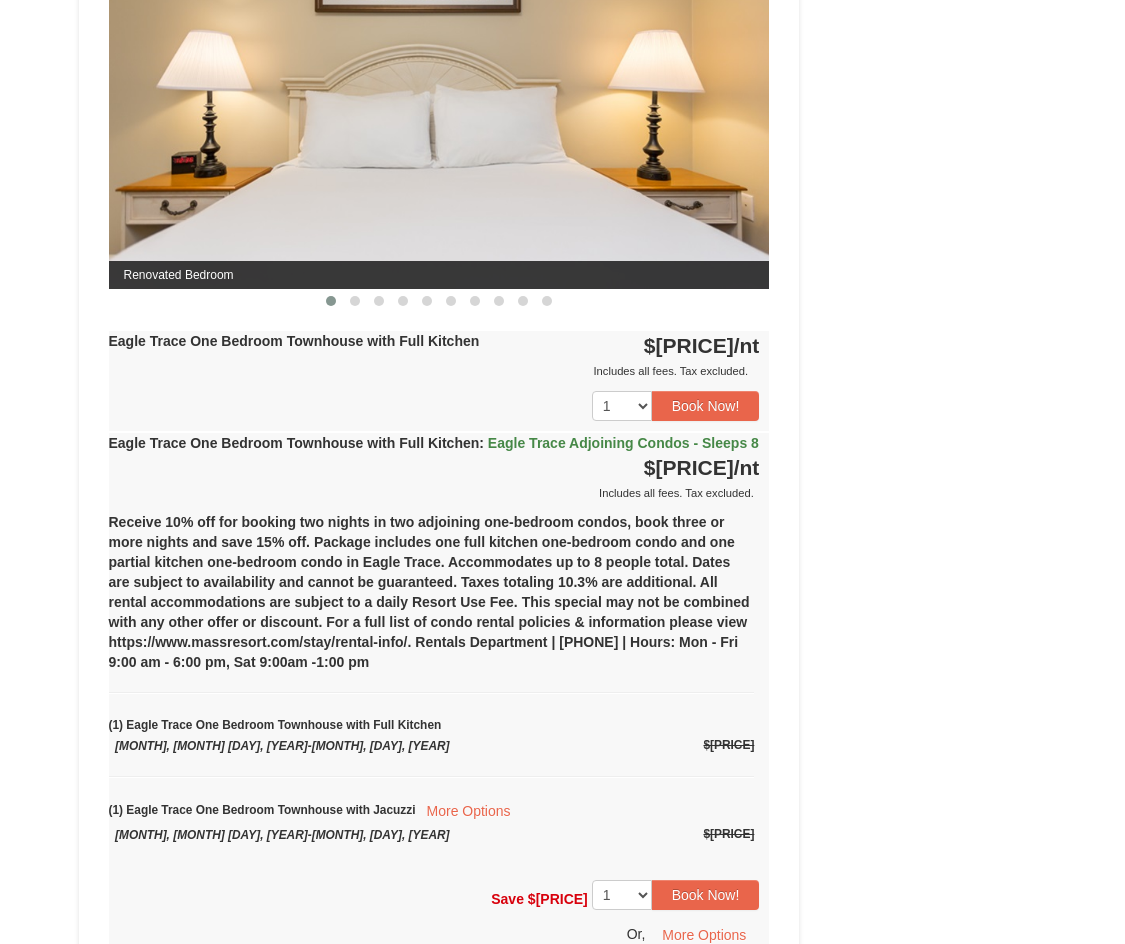 scroll, scrollTop: 948, scrollLeft: 0, axis: vertical 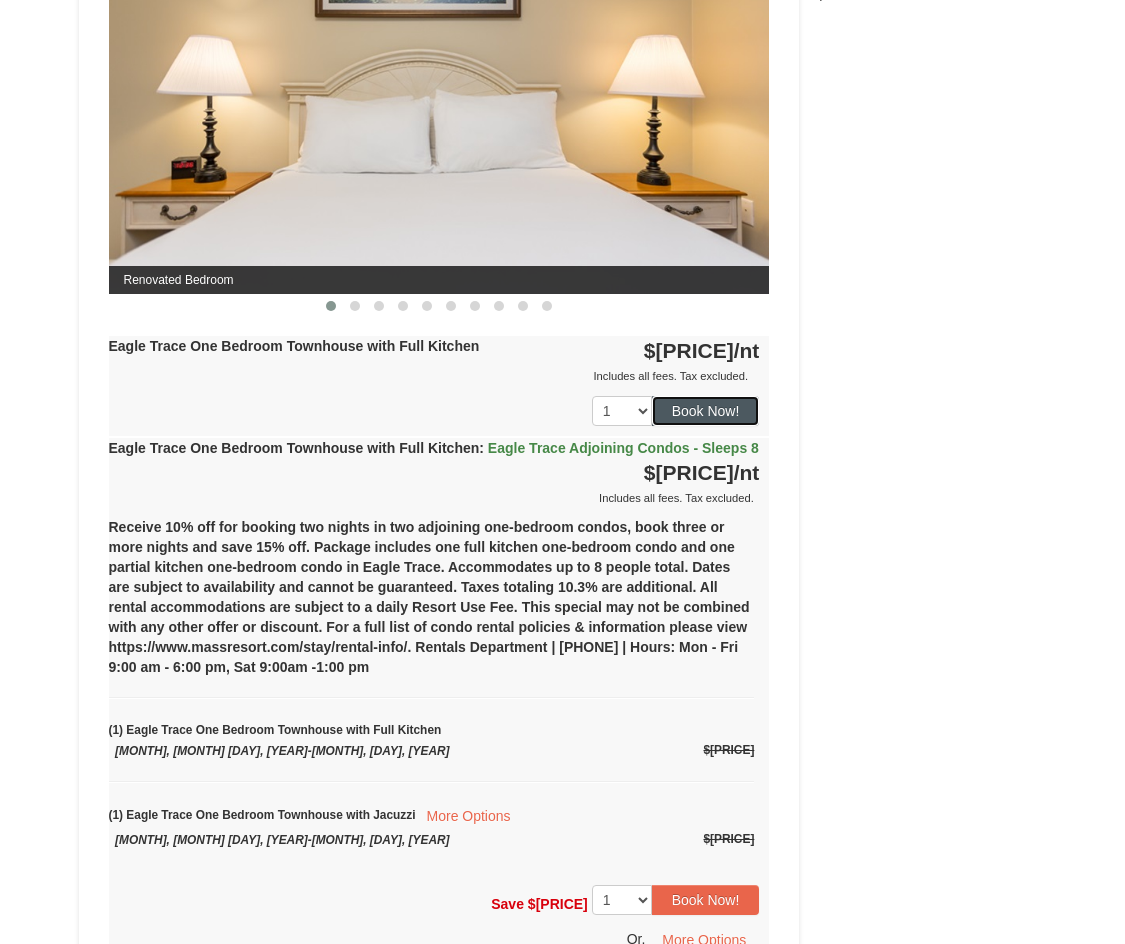 click on "Book Now!" at bounding box center [706, 411] 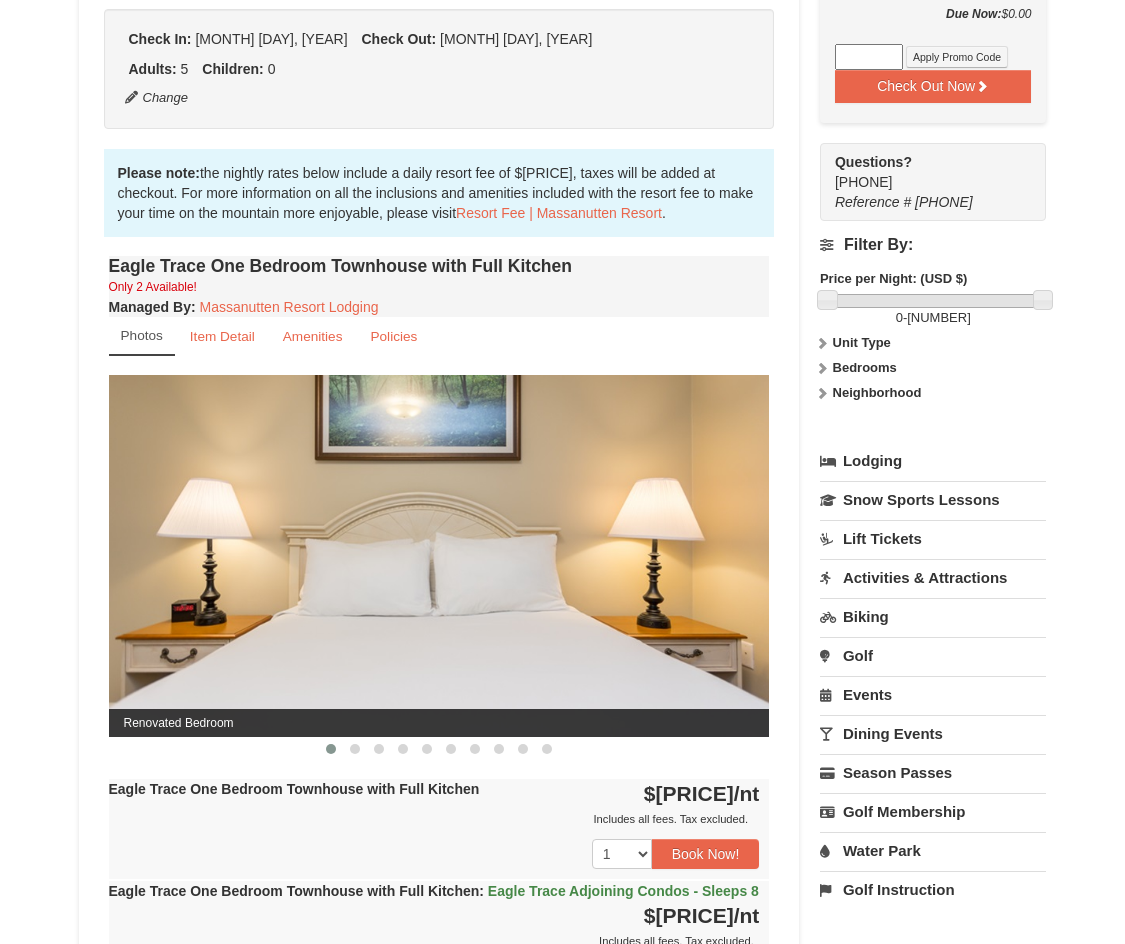 scroll, scrollTop: 495, scrollLeft: 0, axis: vertical 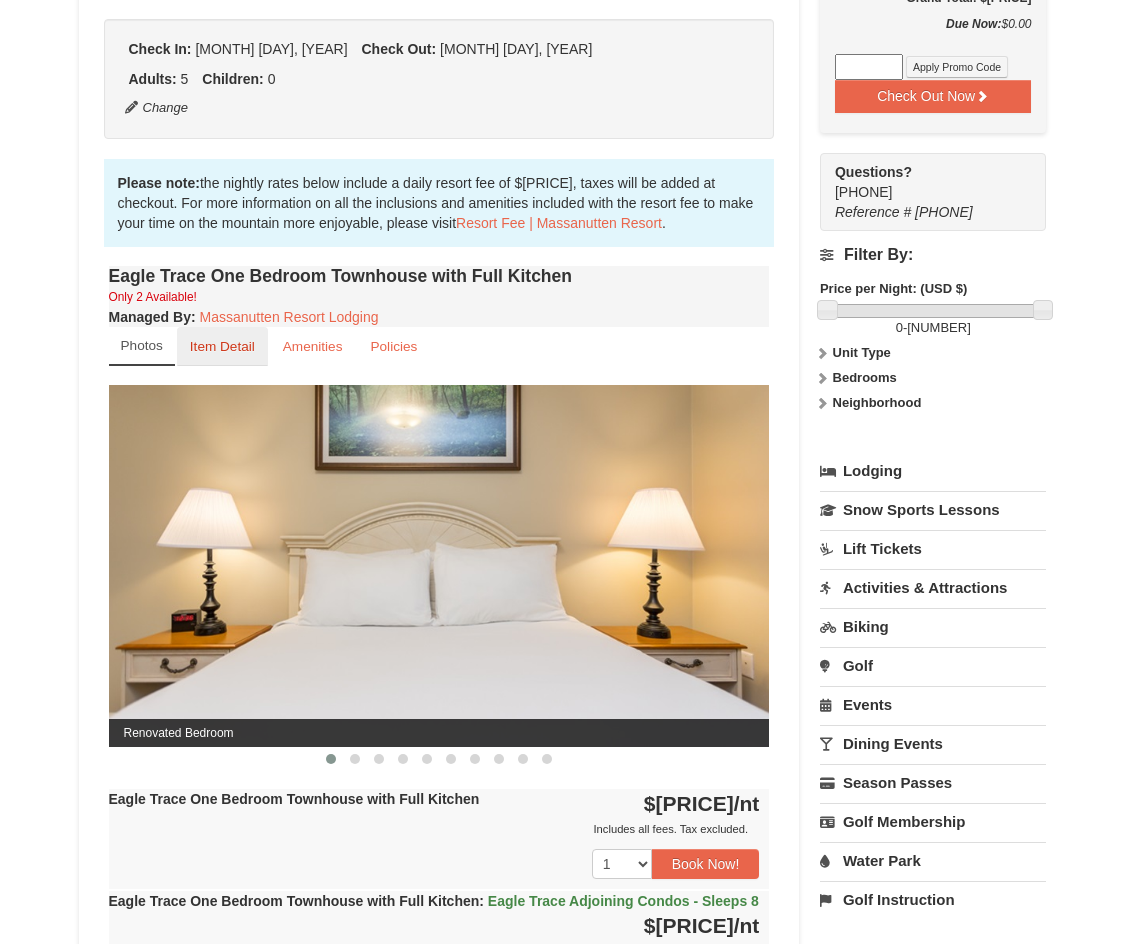 click on "Item Detail" at bounding box center (222, 346) 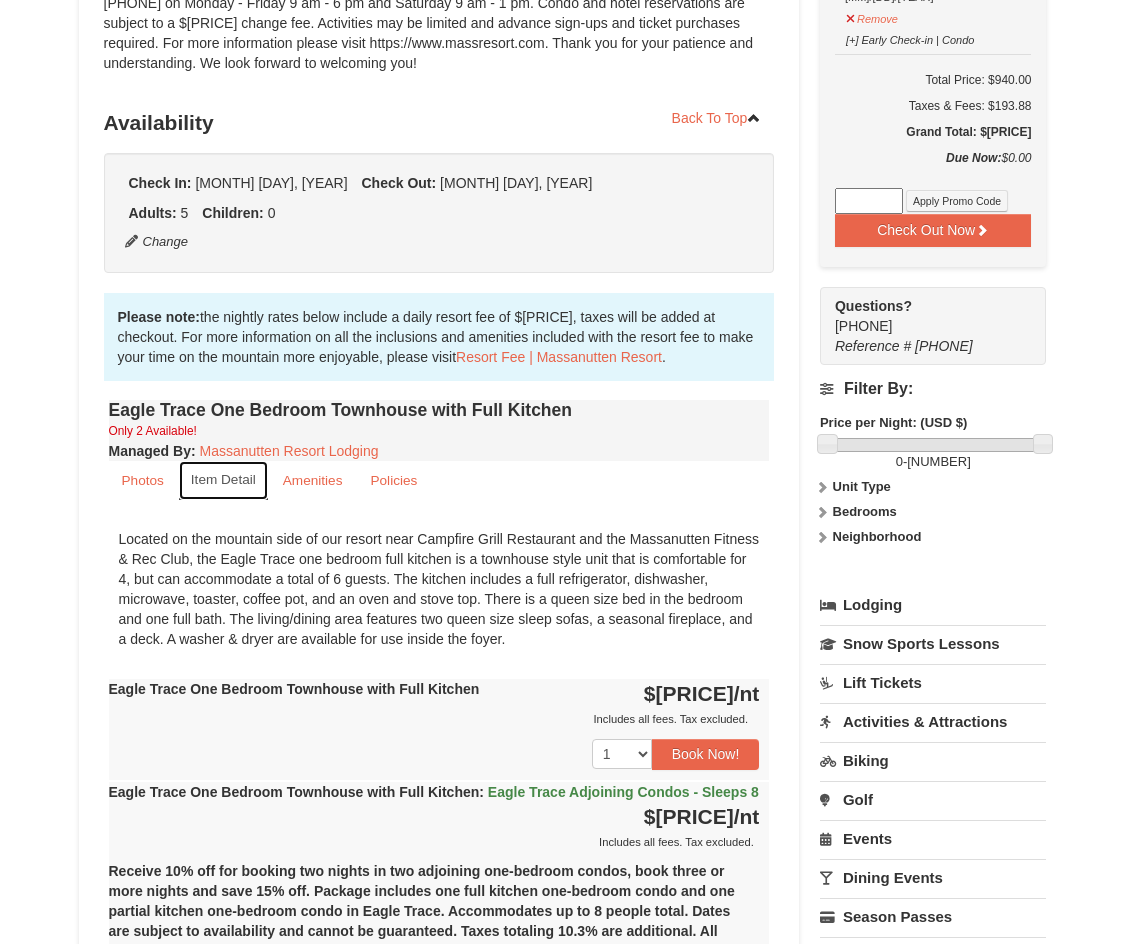 scroll, scrollTop: 395, scrollLeft: 0, axis: vertical 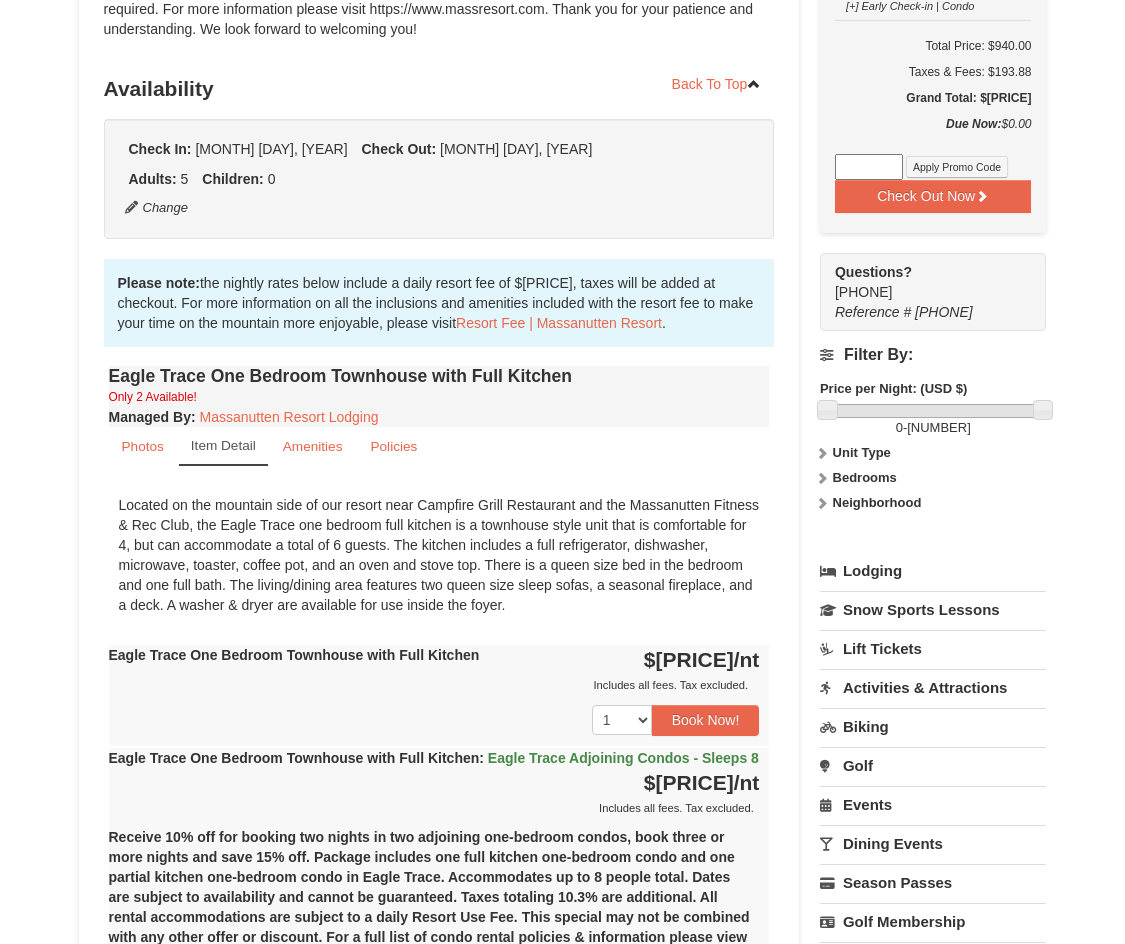 click on "Unit Type" at bounding box center [862, 452] 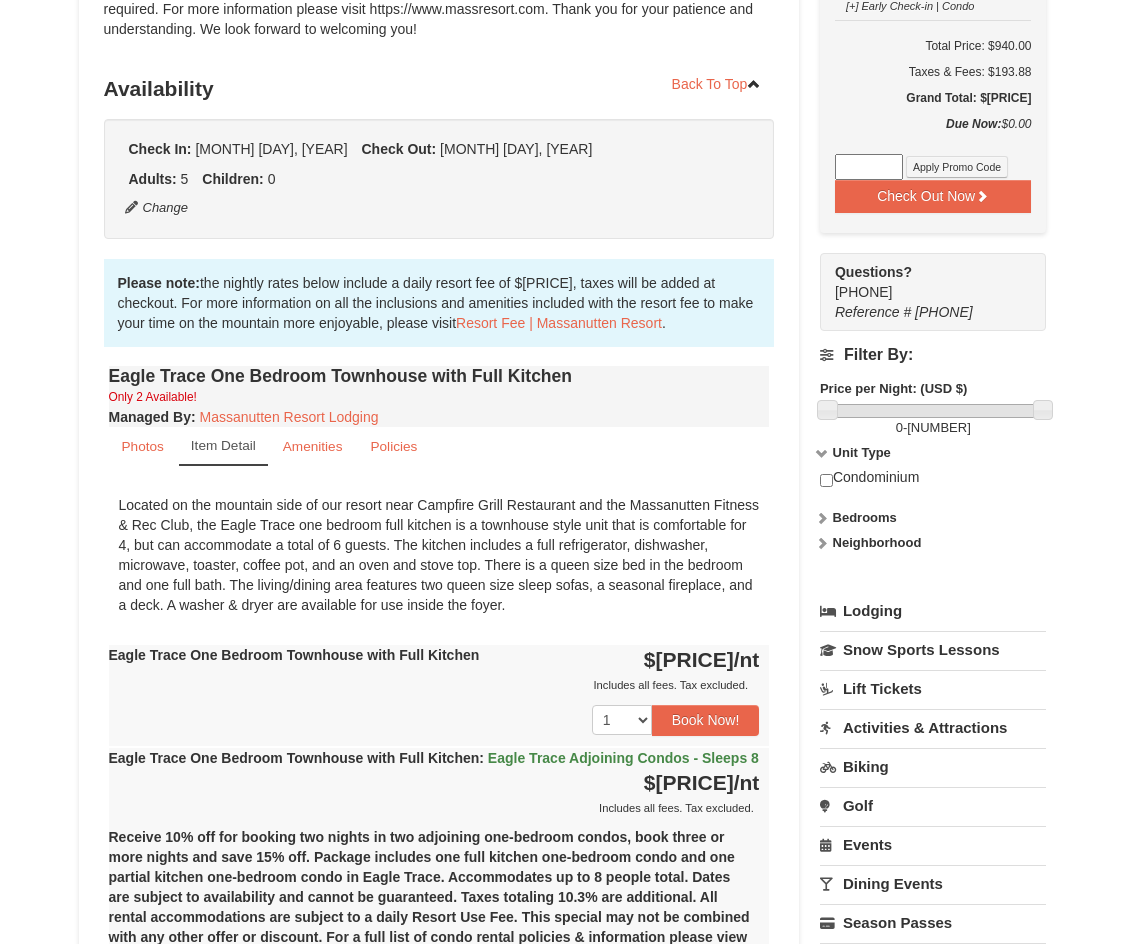 click on "Bedrooms" at bounding box center (865, 517) 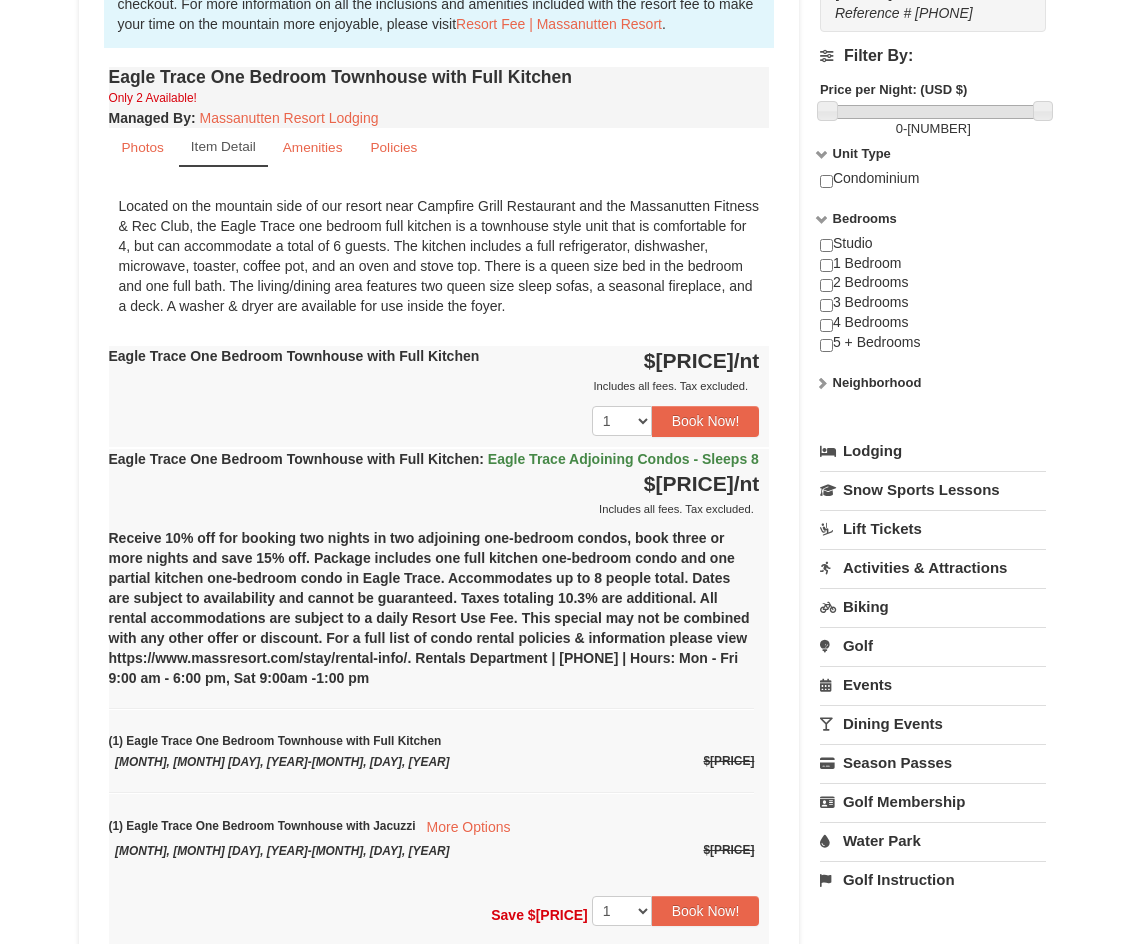 scroll, scrollTop: 695, scrollLeft: 0, axis: vertical 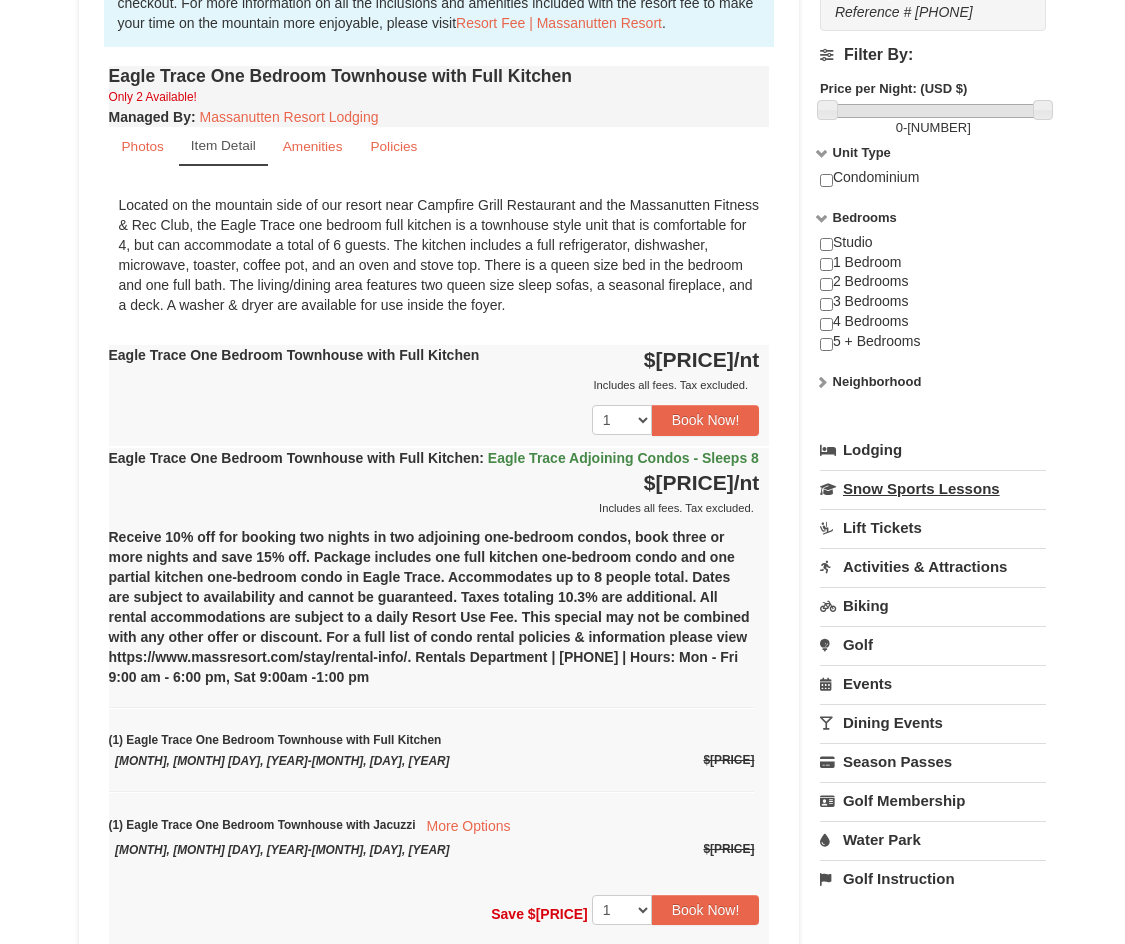 click on "Snow Sports Lessons" at bounding box center [933, 488] 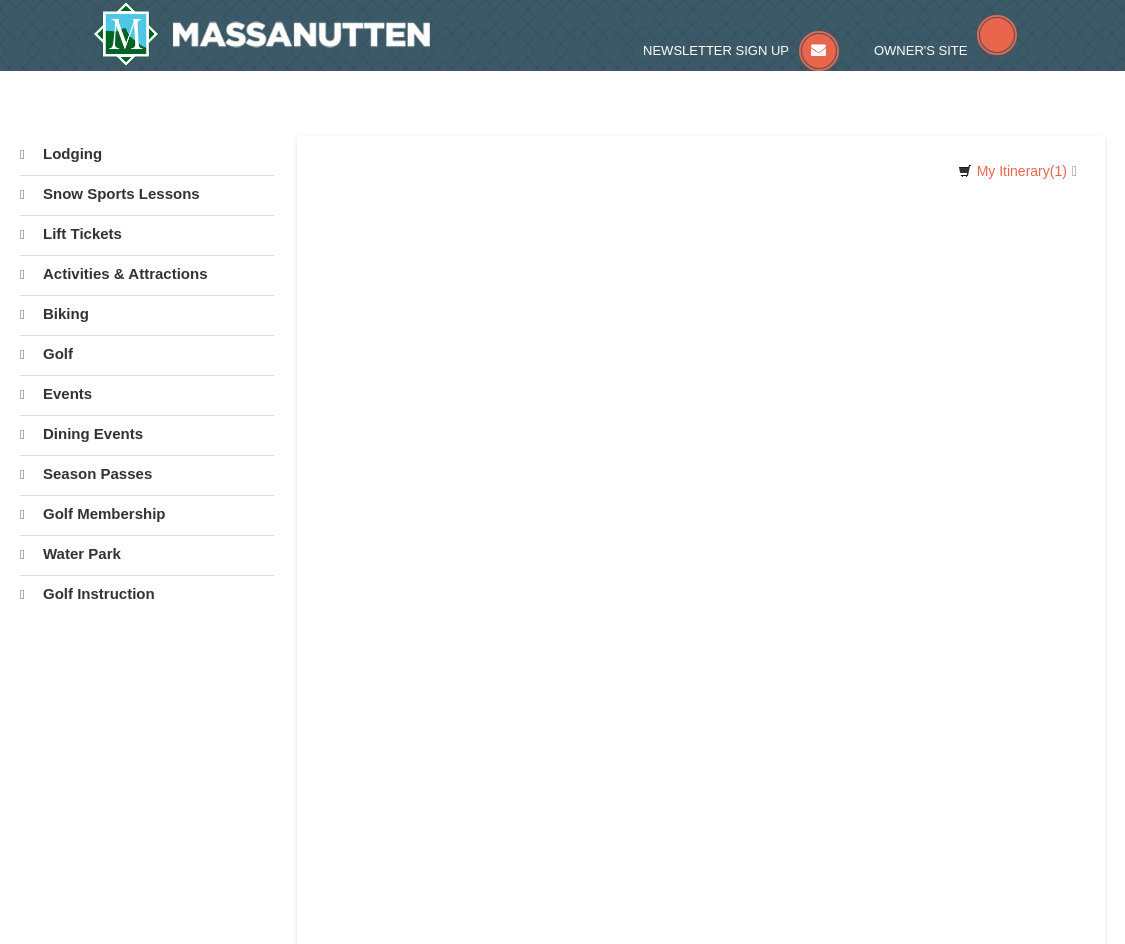 scroll, scrollTop: 0, scrollLeft: 0, axis: both 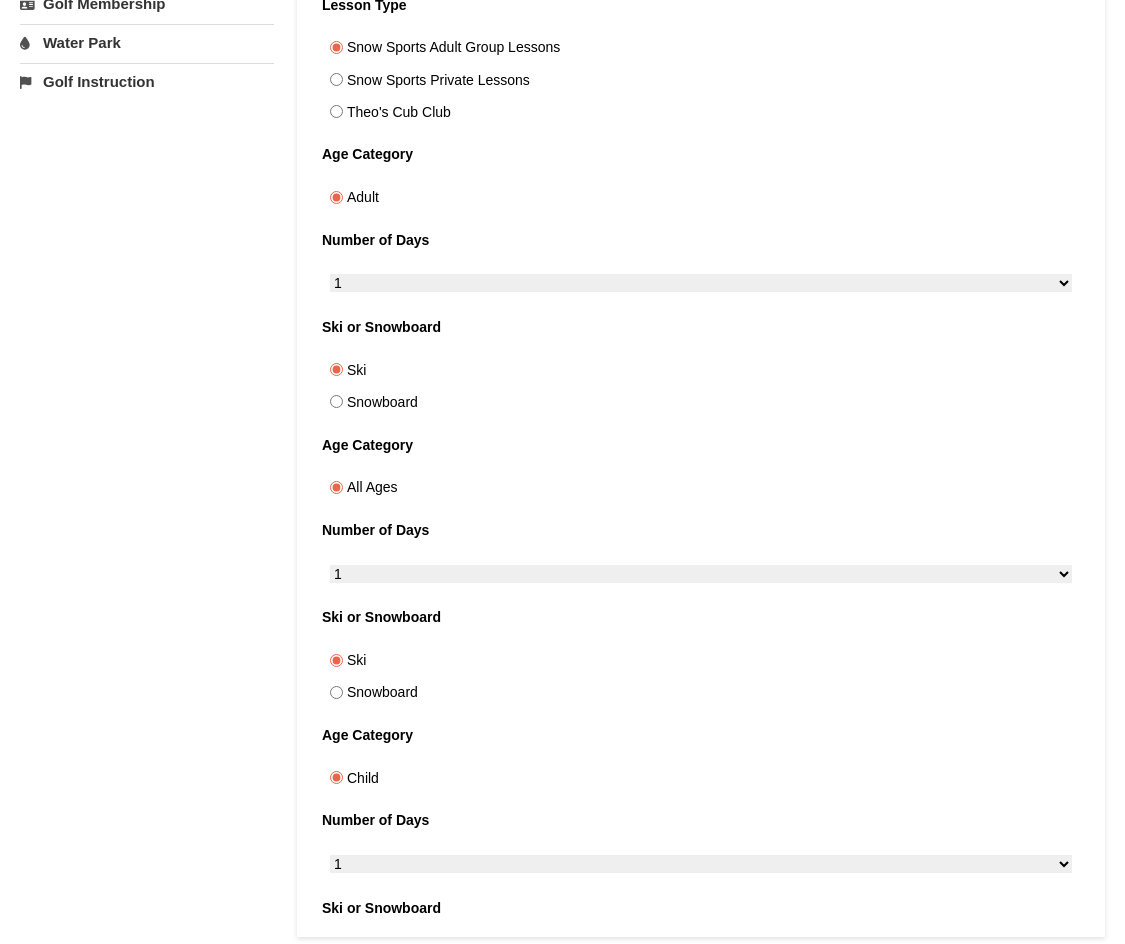 click at bounding box center [1059, 1085] 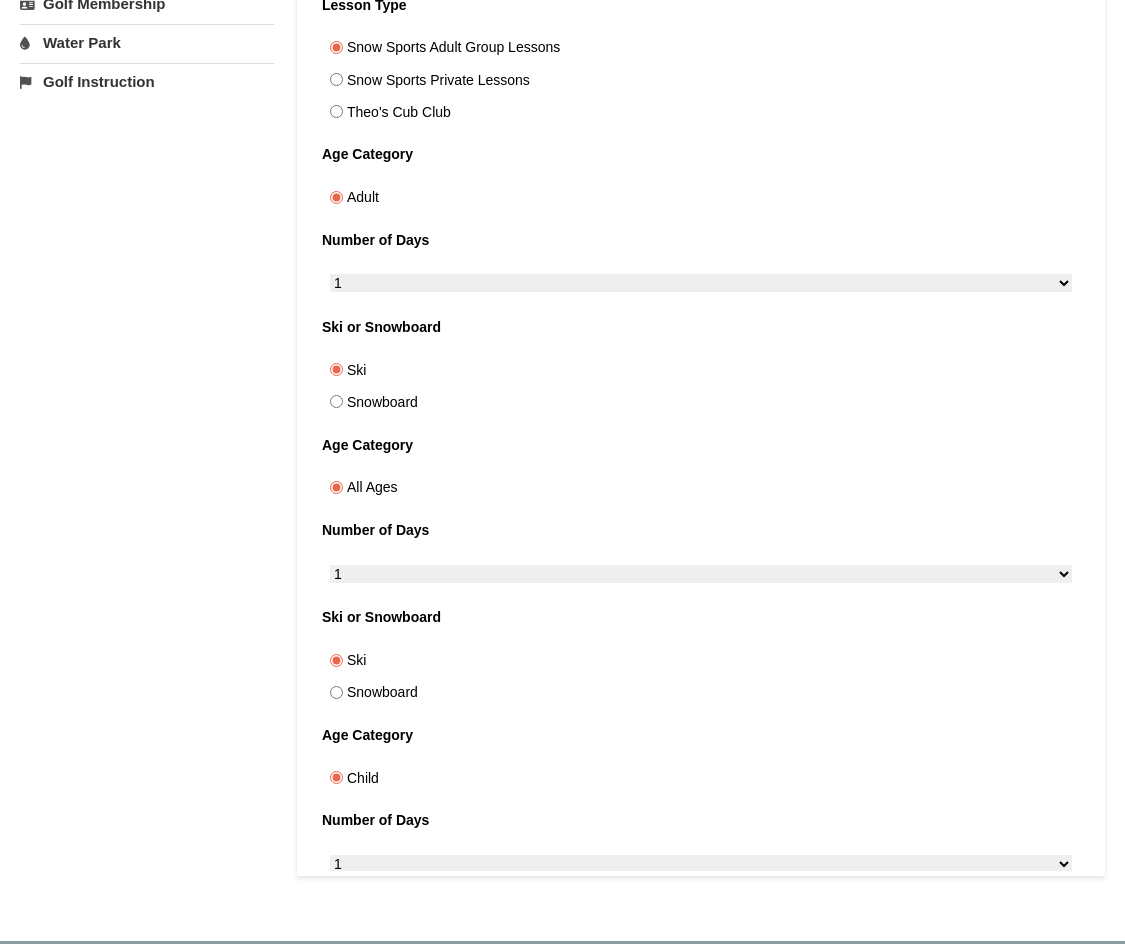 click at bounding box center [1059, 1085] 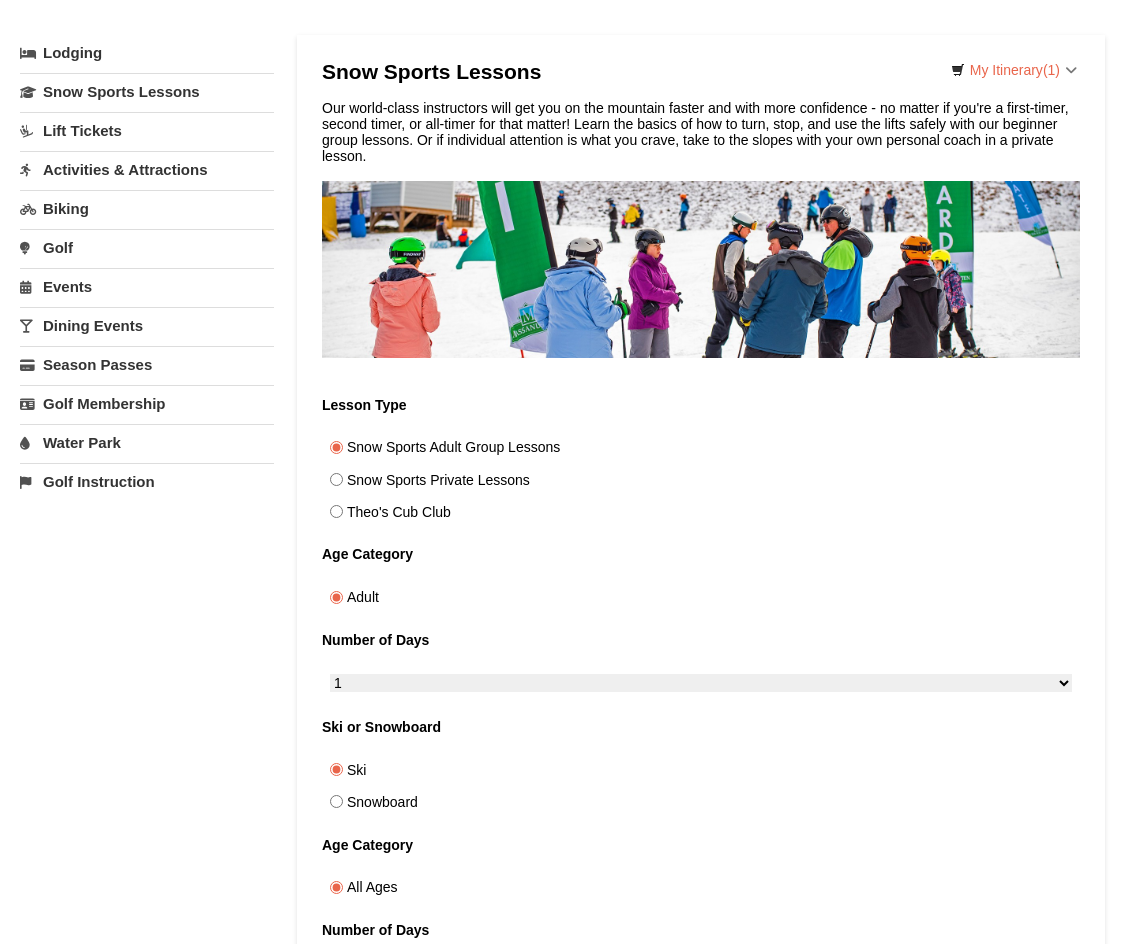 scroll, scrollTop: 0, scrollLeft: 0, axis: both 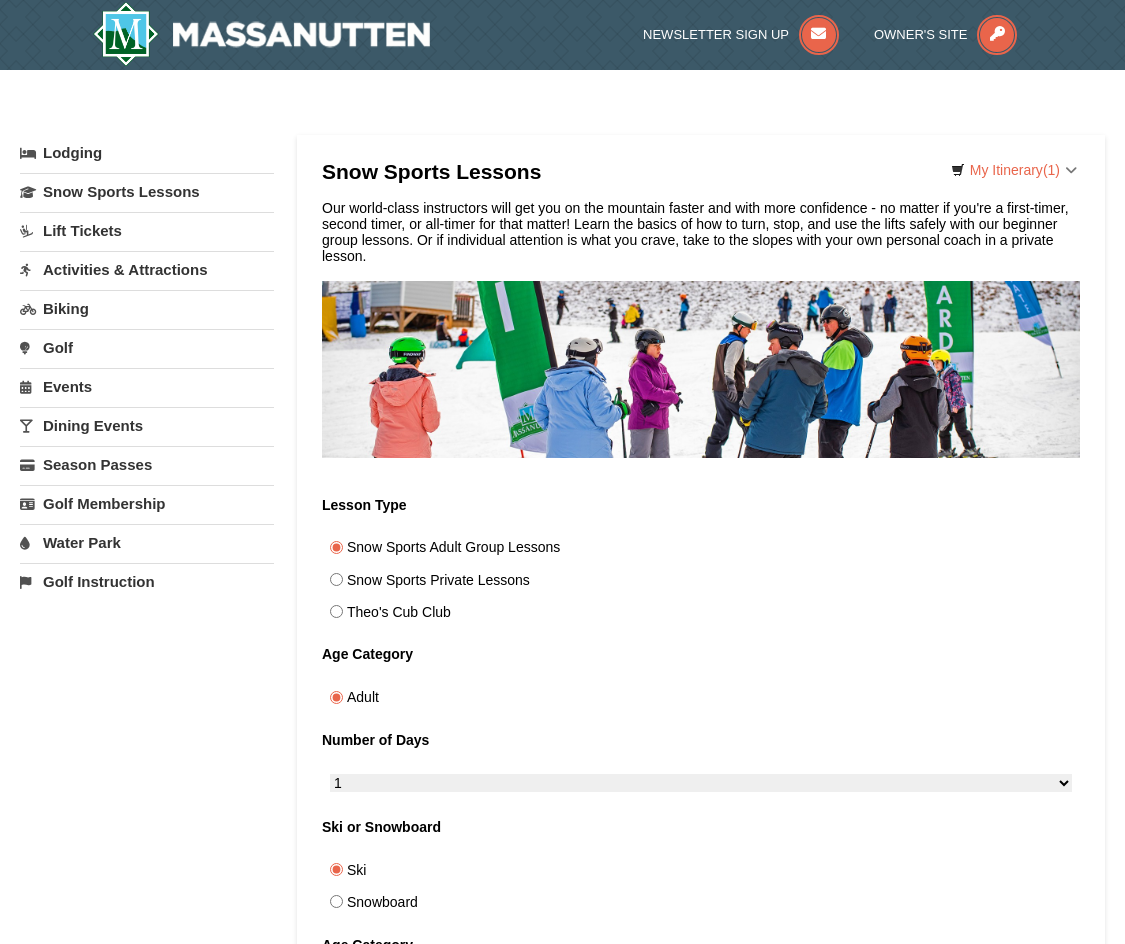click on "Lift Tickets" at bounding box center [147, 230] 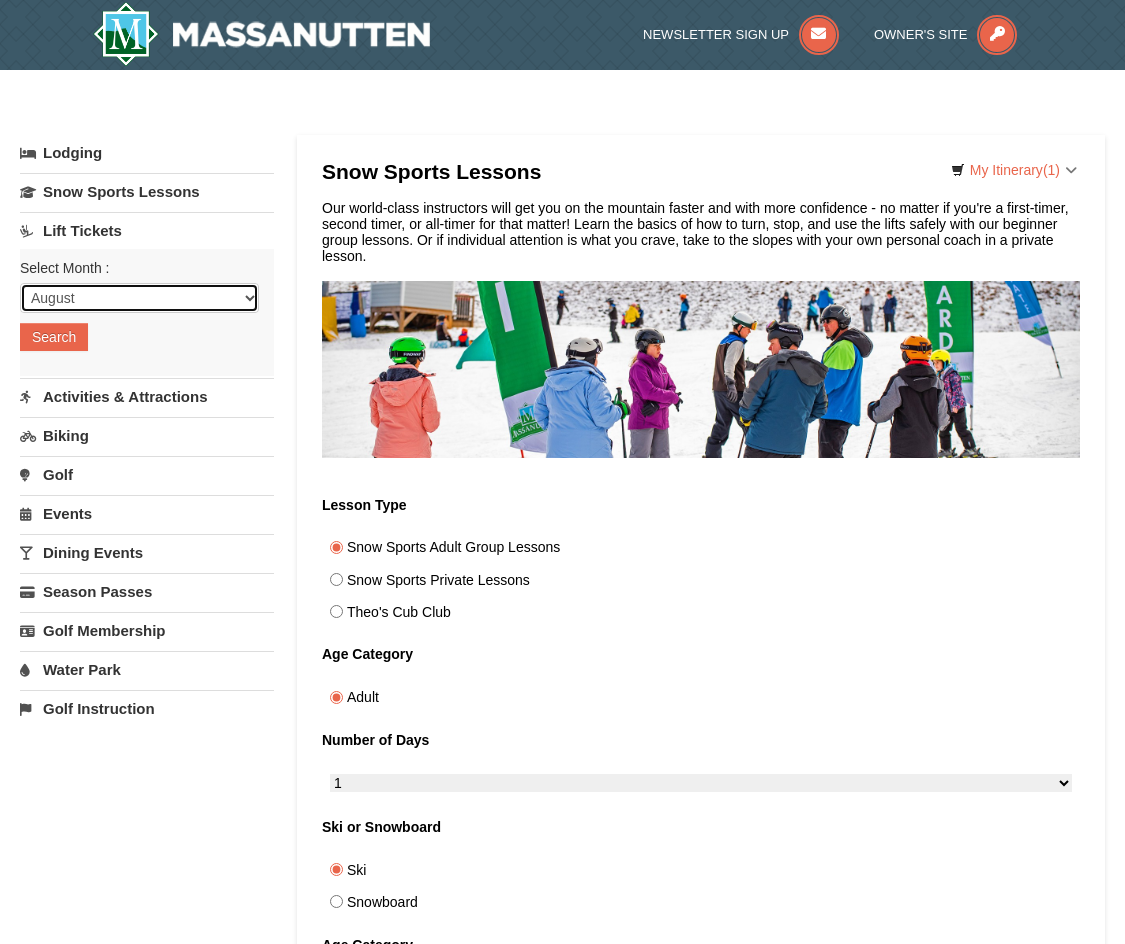click on "August  September  October  November  December  January  February  March  April  May  June  July" at bounding box center [139, 298] 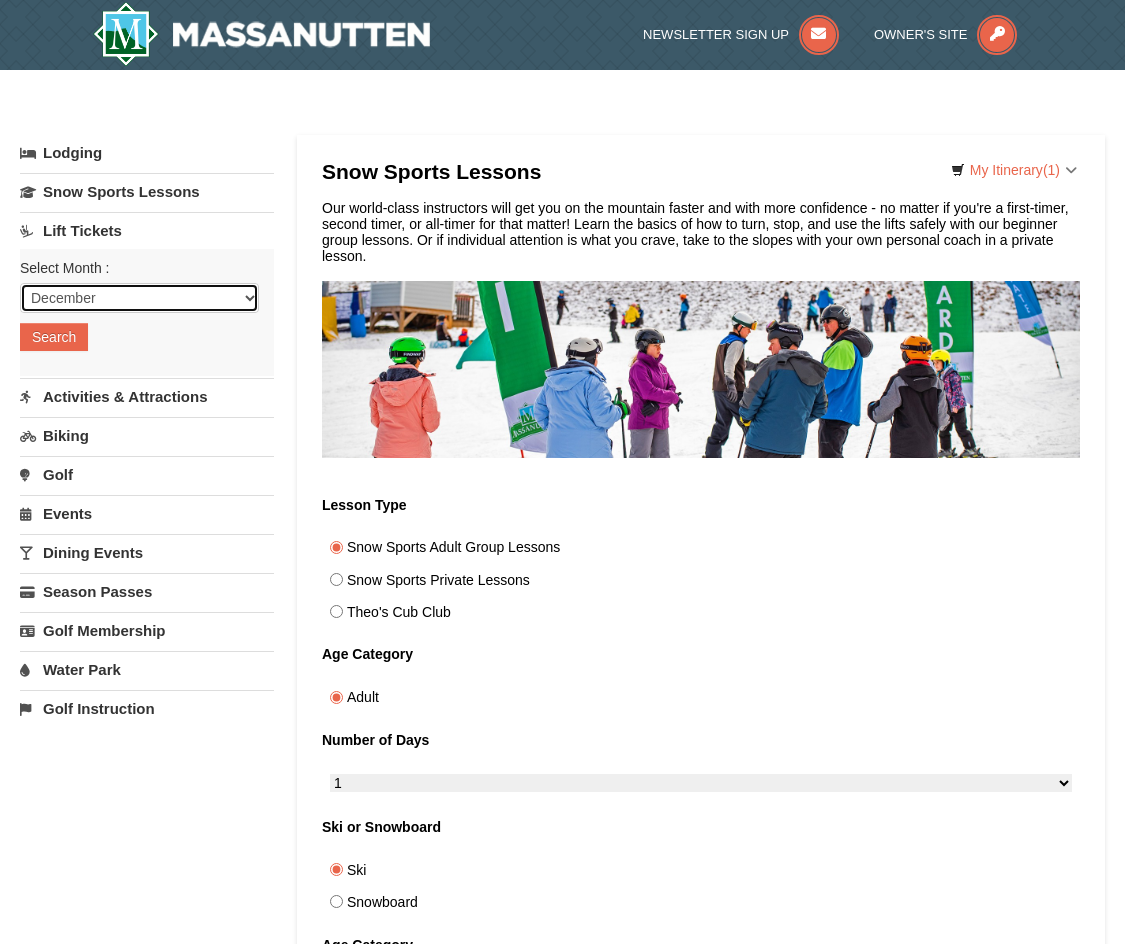 click on "August  September  October  November  December  January  February  March  April  May  June  July" at bounding box center (139, 298) 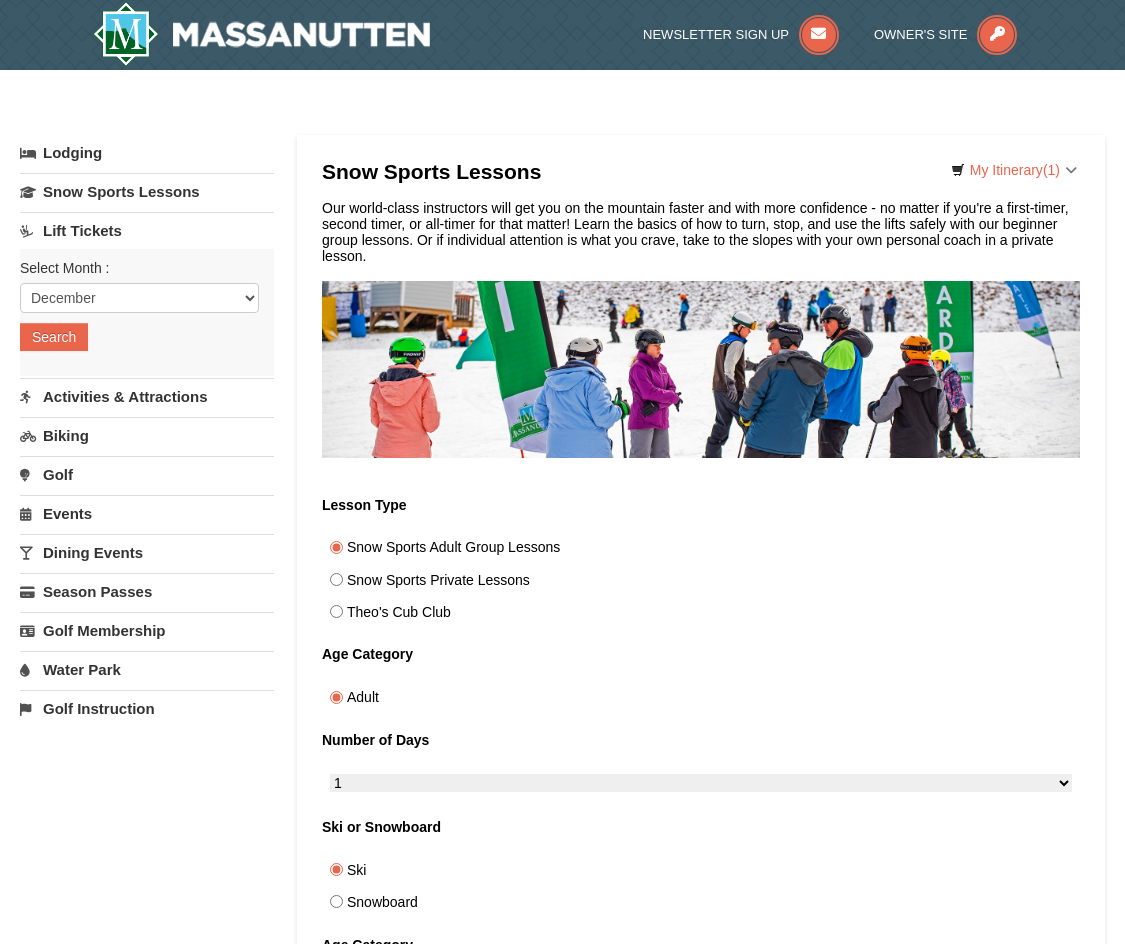 click on "Activities & Attractions" at bounding box center (147, 396) 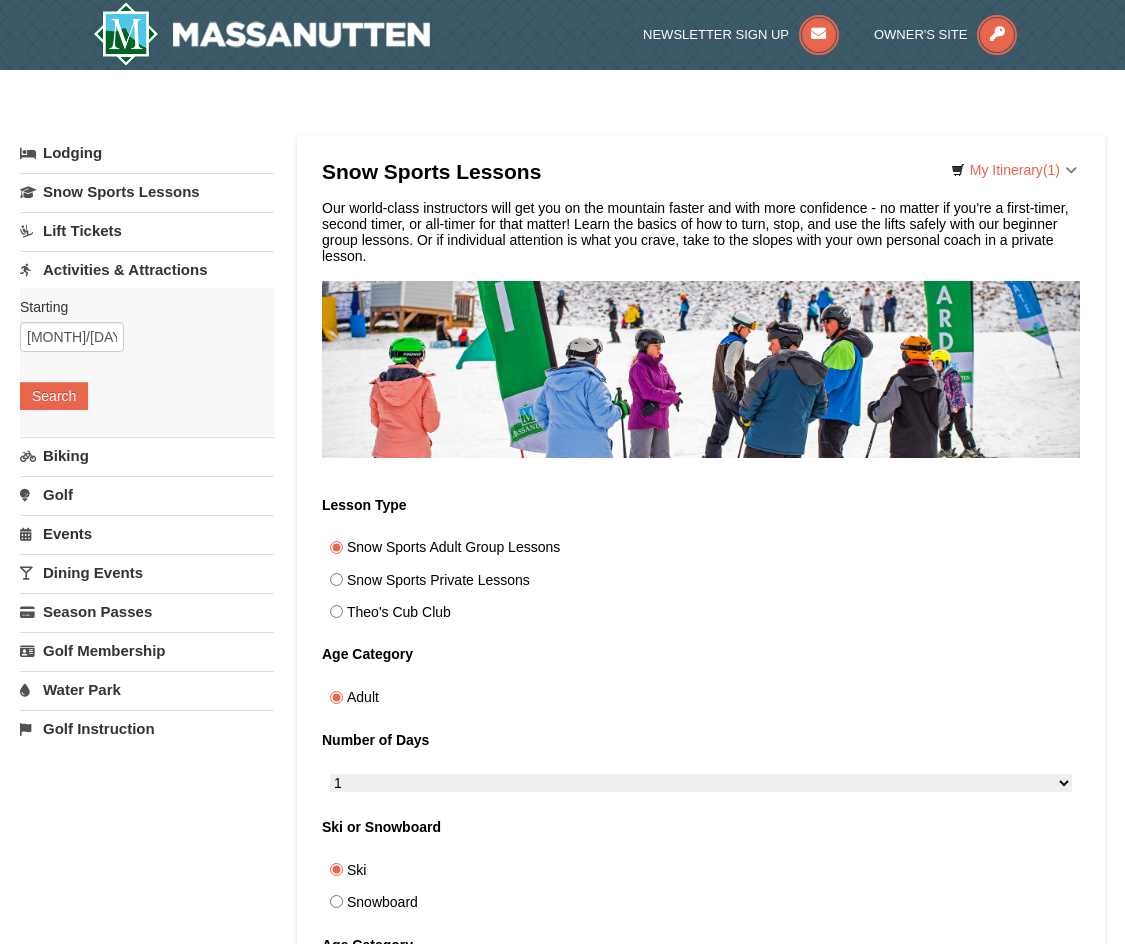 click on "Water Park" at bounding box center [147, 689] 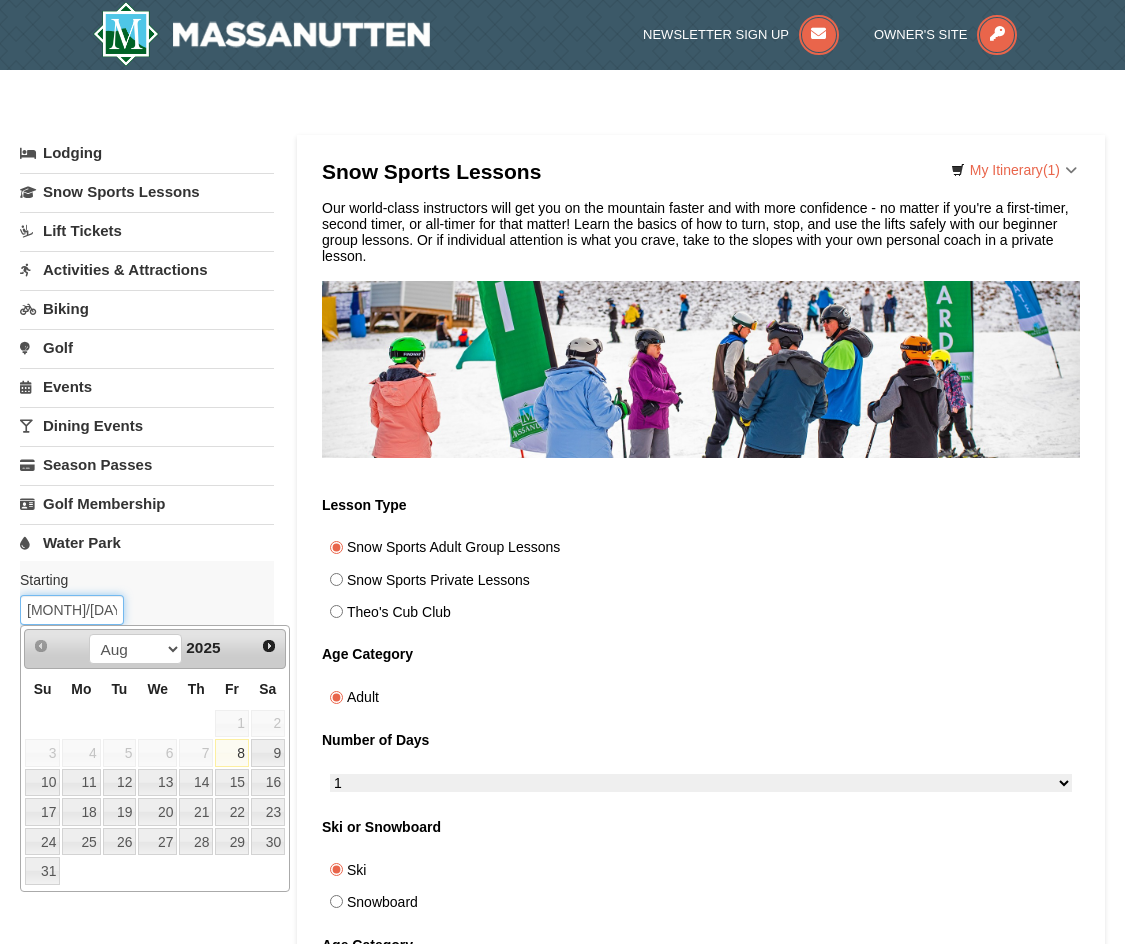 click on "08/08/2025" at bounding box center [72, 610] 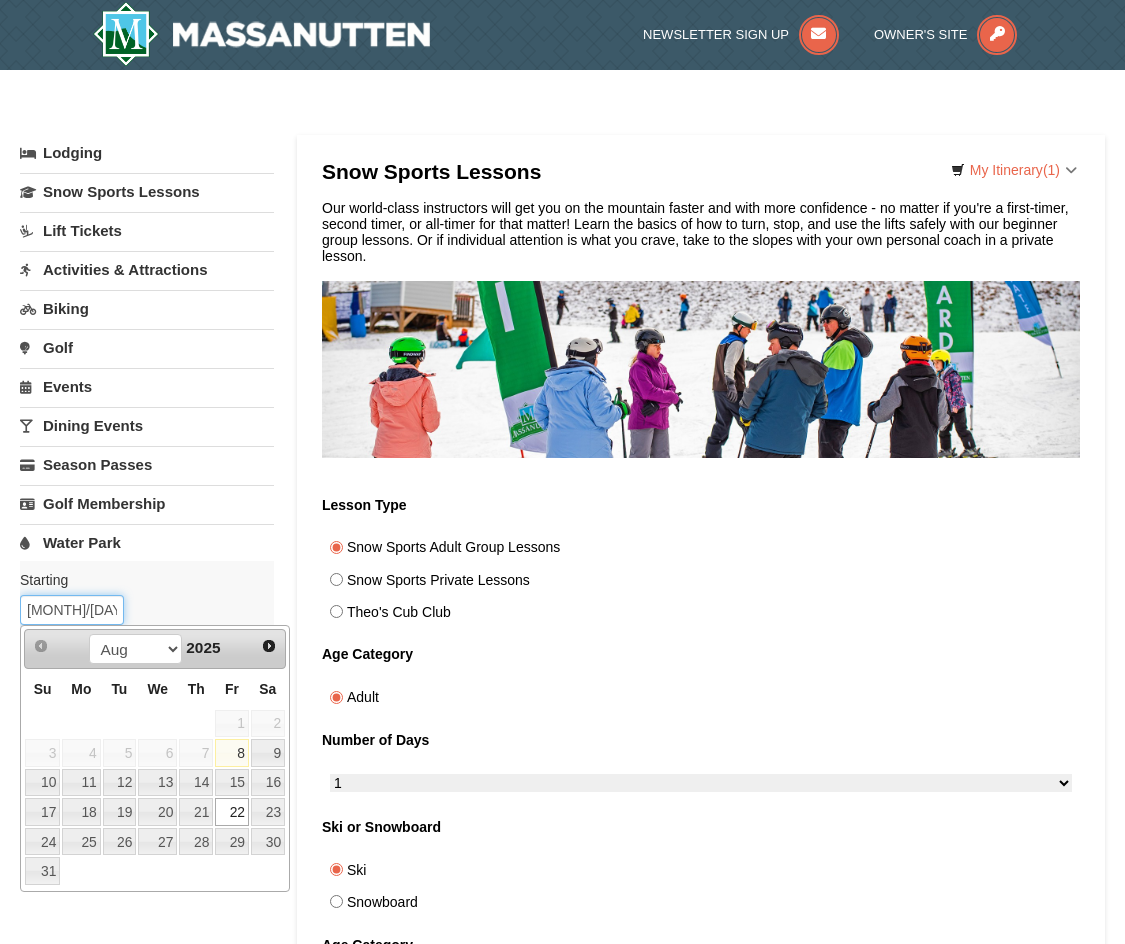 click on "08/22/2025" at bounding box center [72, 610] 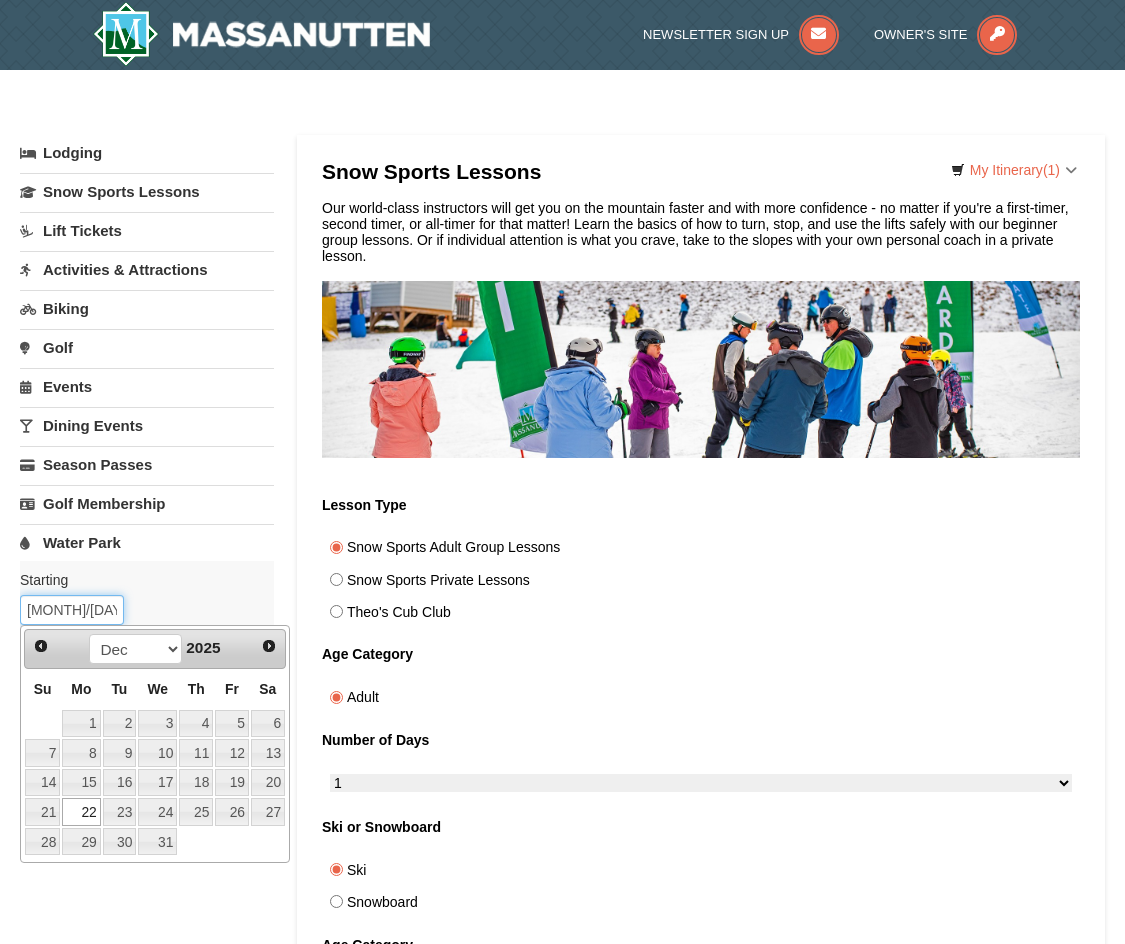 type on "[DATE]" 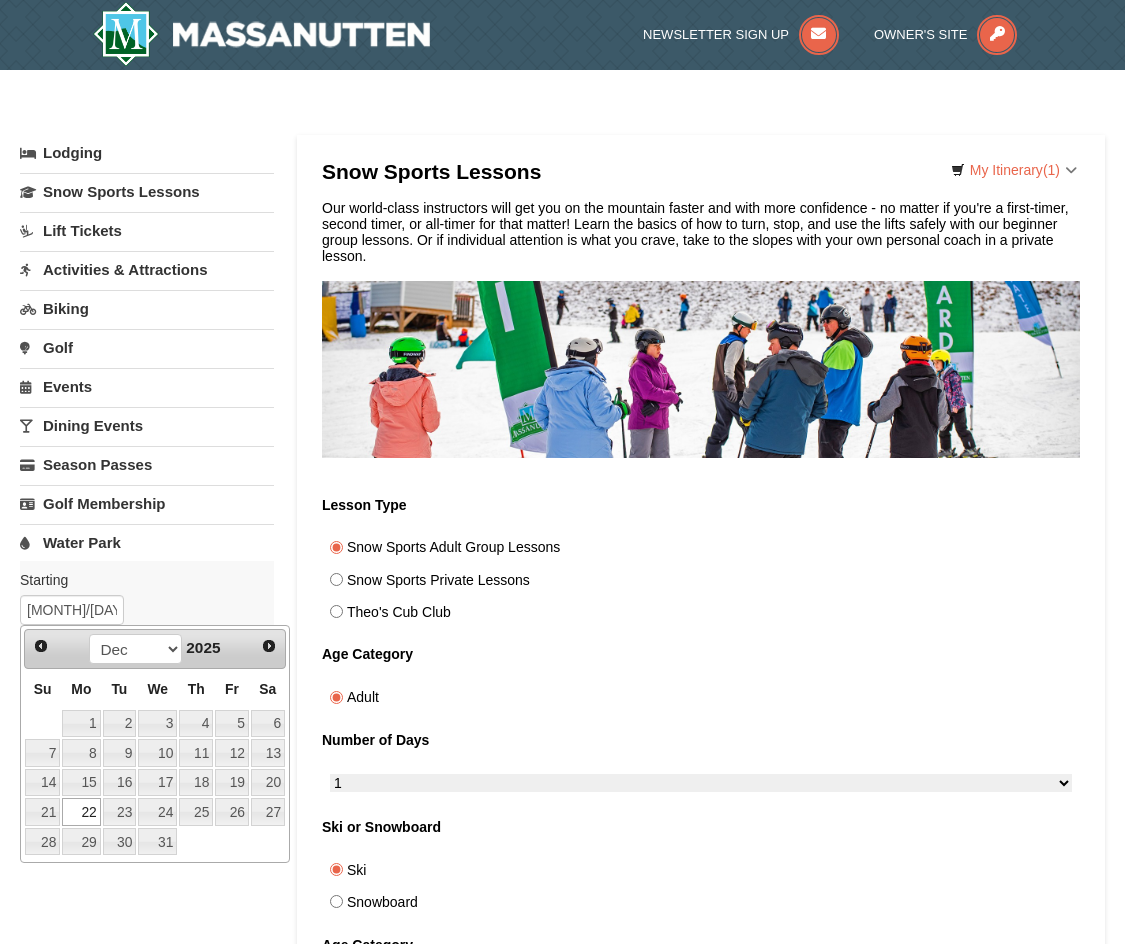 click on "Starting Please format dates MM/DD/YYYY Please format dates MM/DD/YYYY" at bounding box center (139, 580) 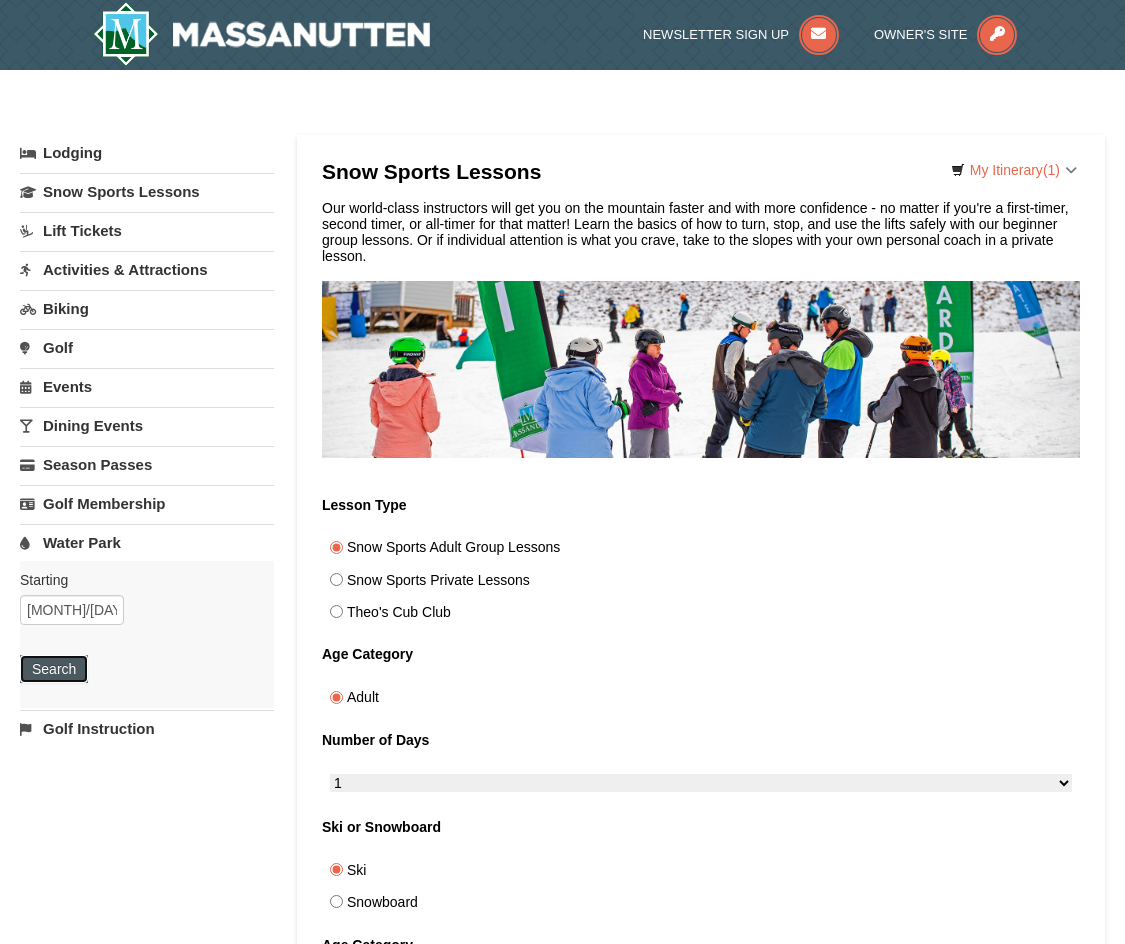 click on "Search" at bounding box center [54, 669] 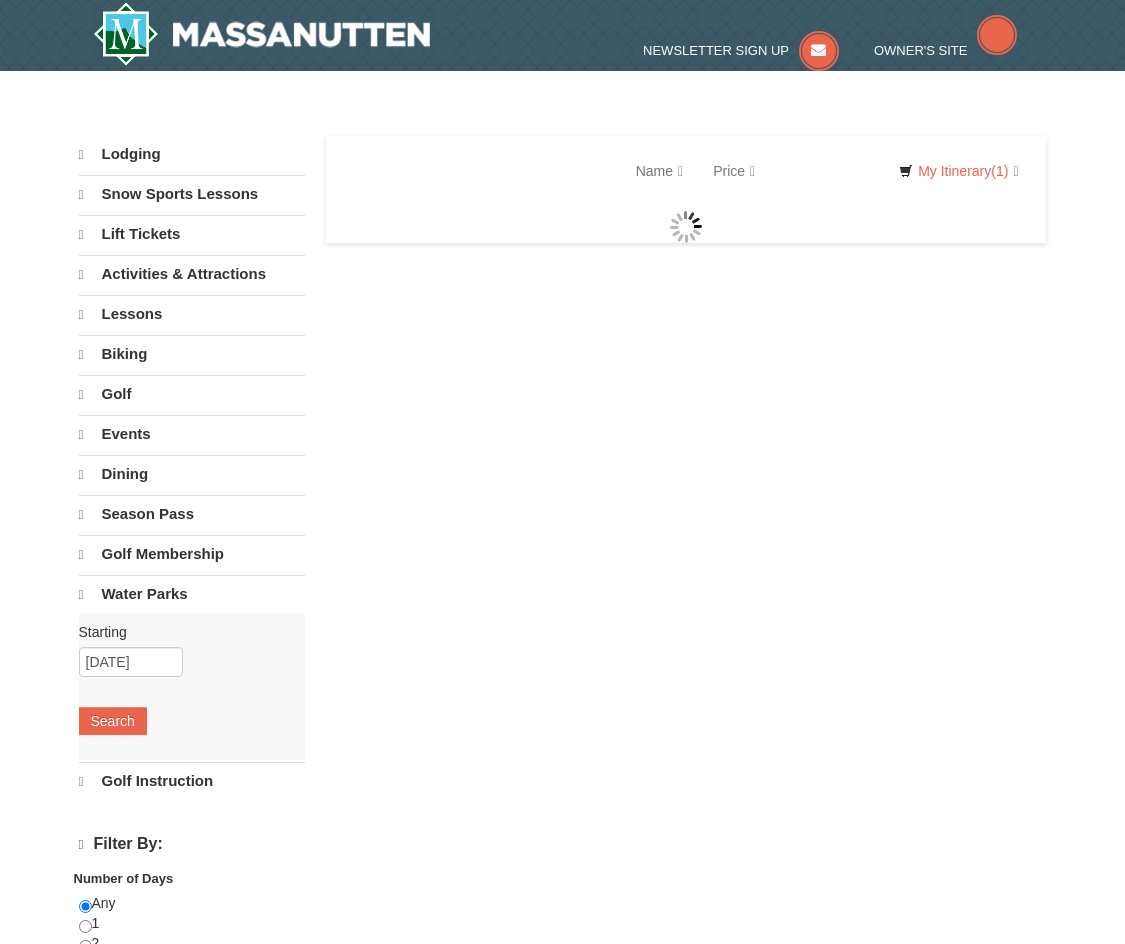 scroll, scrollTop: 0, scrollLeft: 0, axis: both 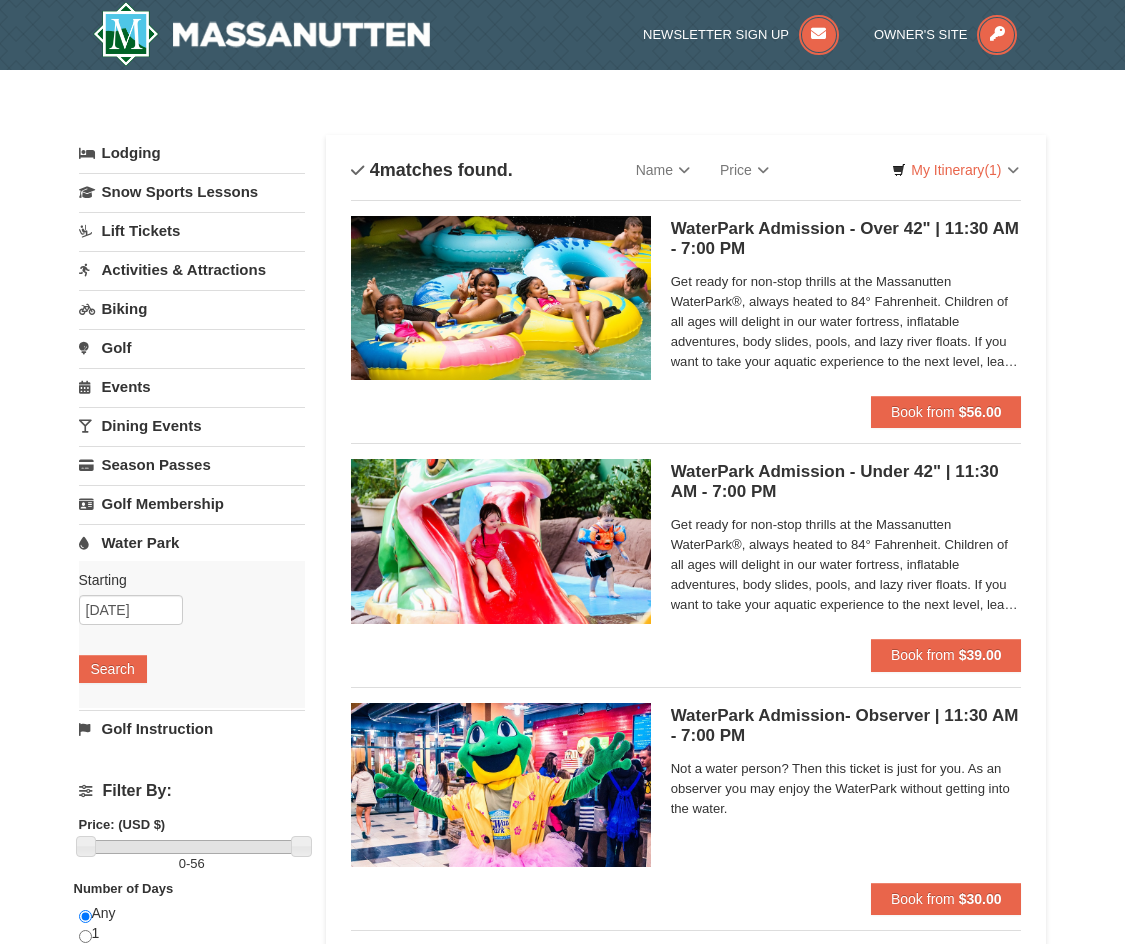 click on "Events" at bounding box center [192, 386] 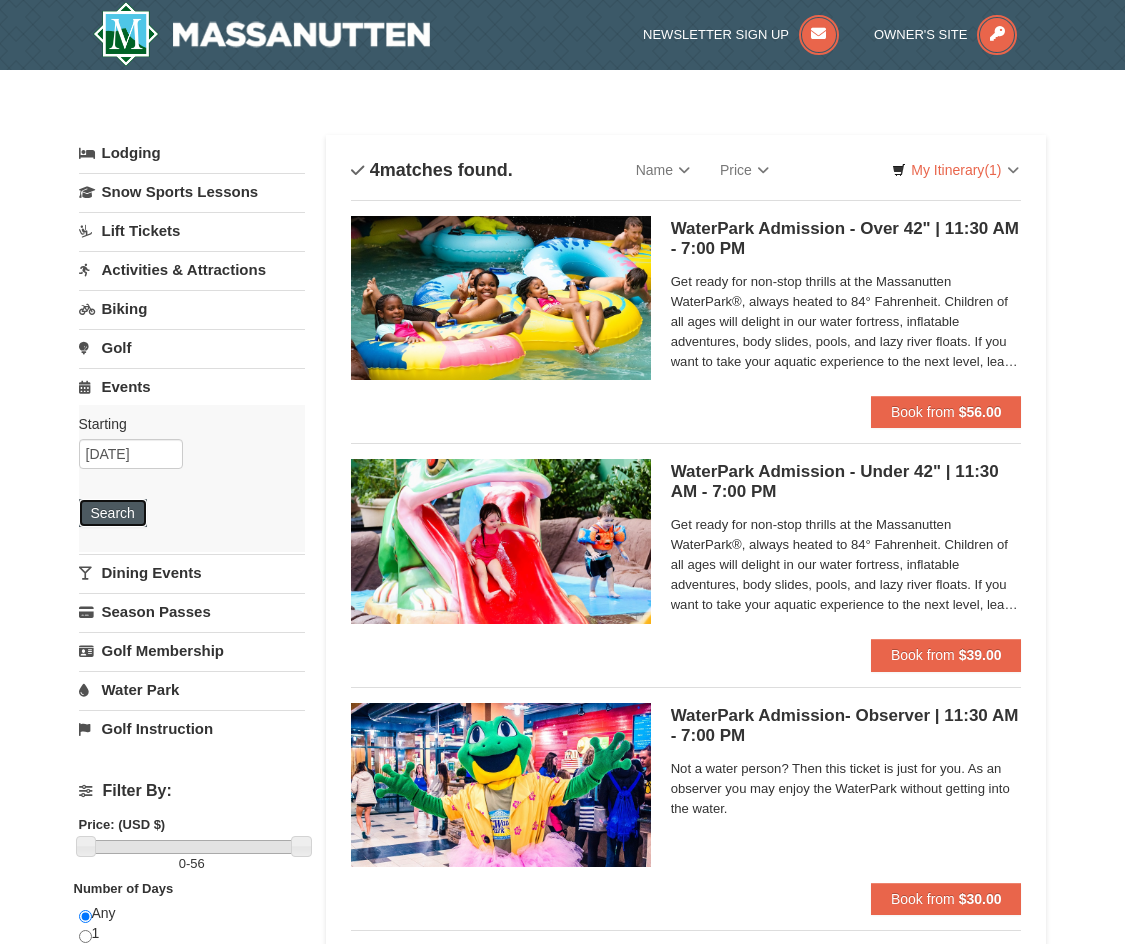 click on "Search" at bounding box center (113, 513) 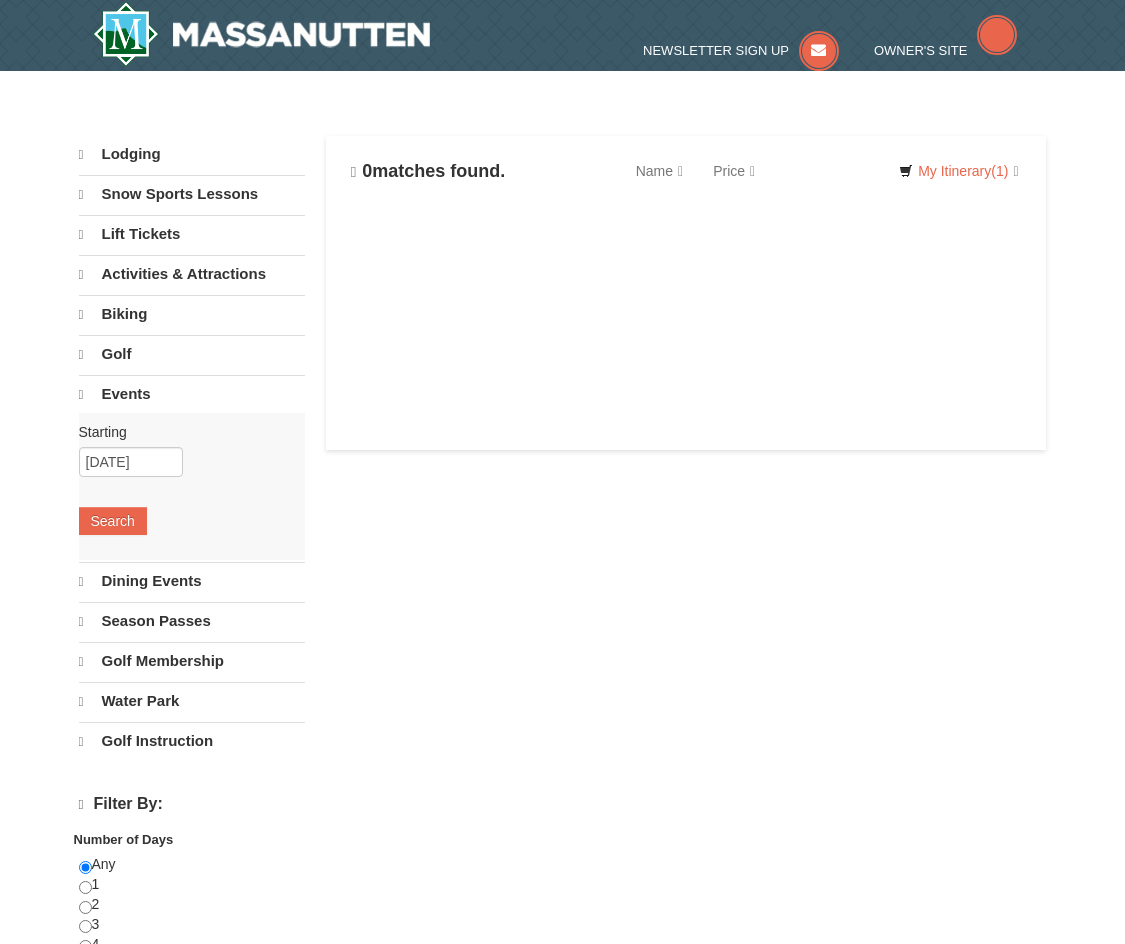 scroll, scrollTop: 0, scrollLeft: 0, axis: both 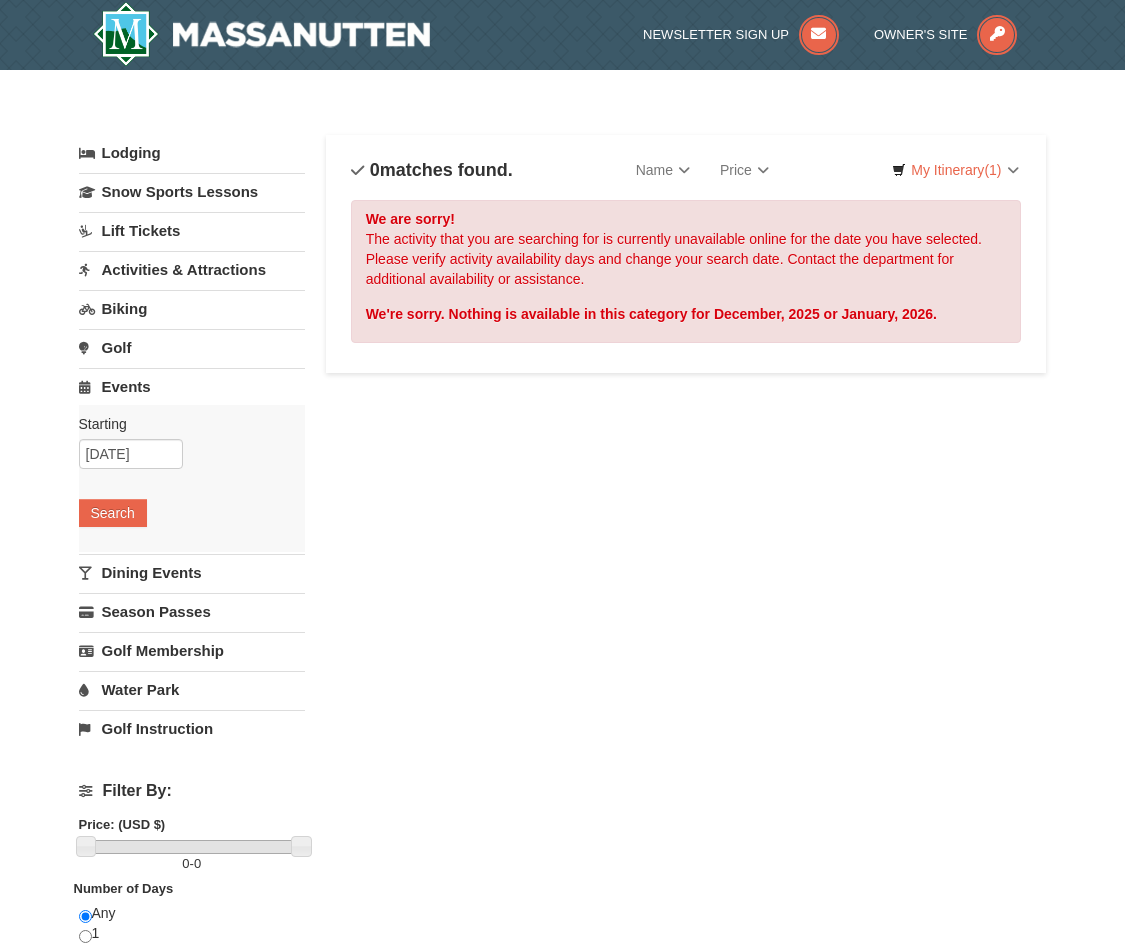 click on "Activities & Attractions" at bounding box center (192, 269) 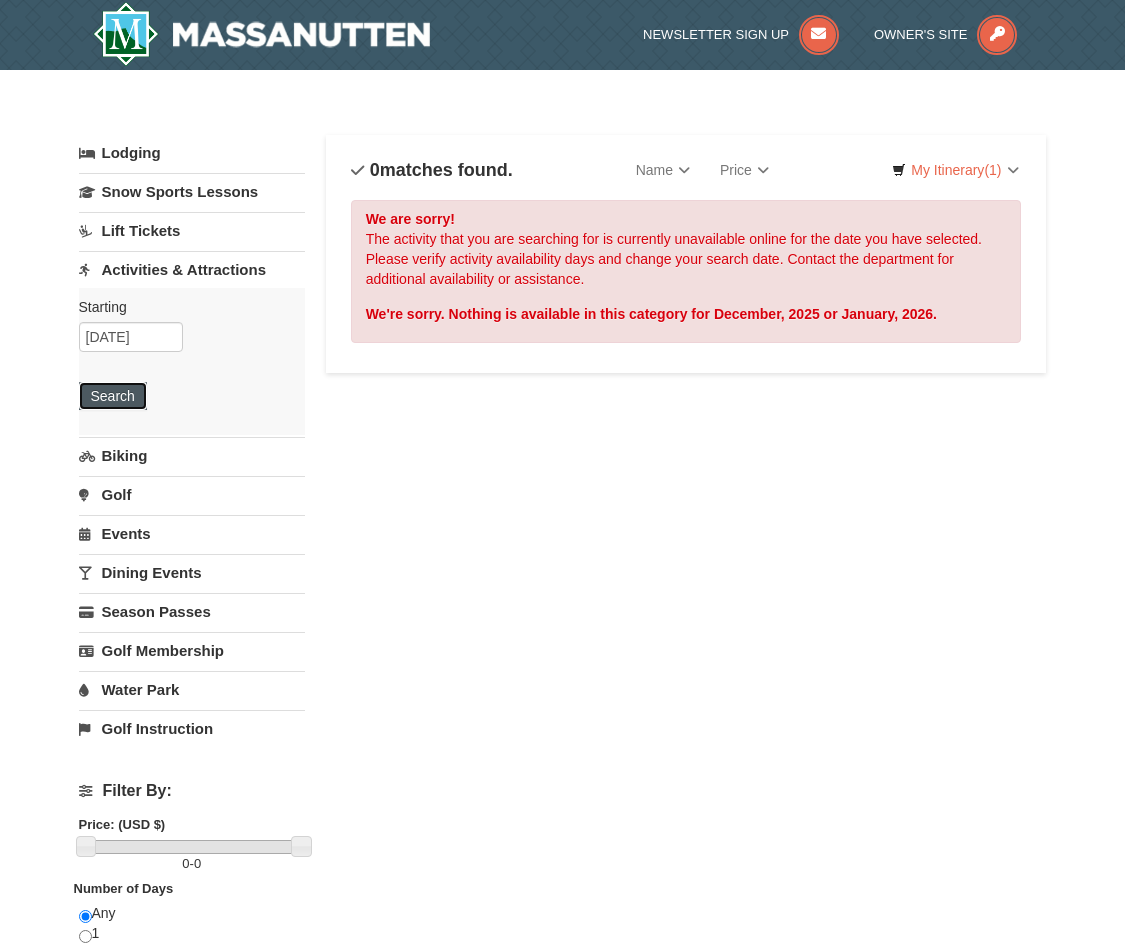 click on "Search" at bounding box center [113, 396] 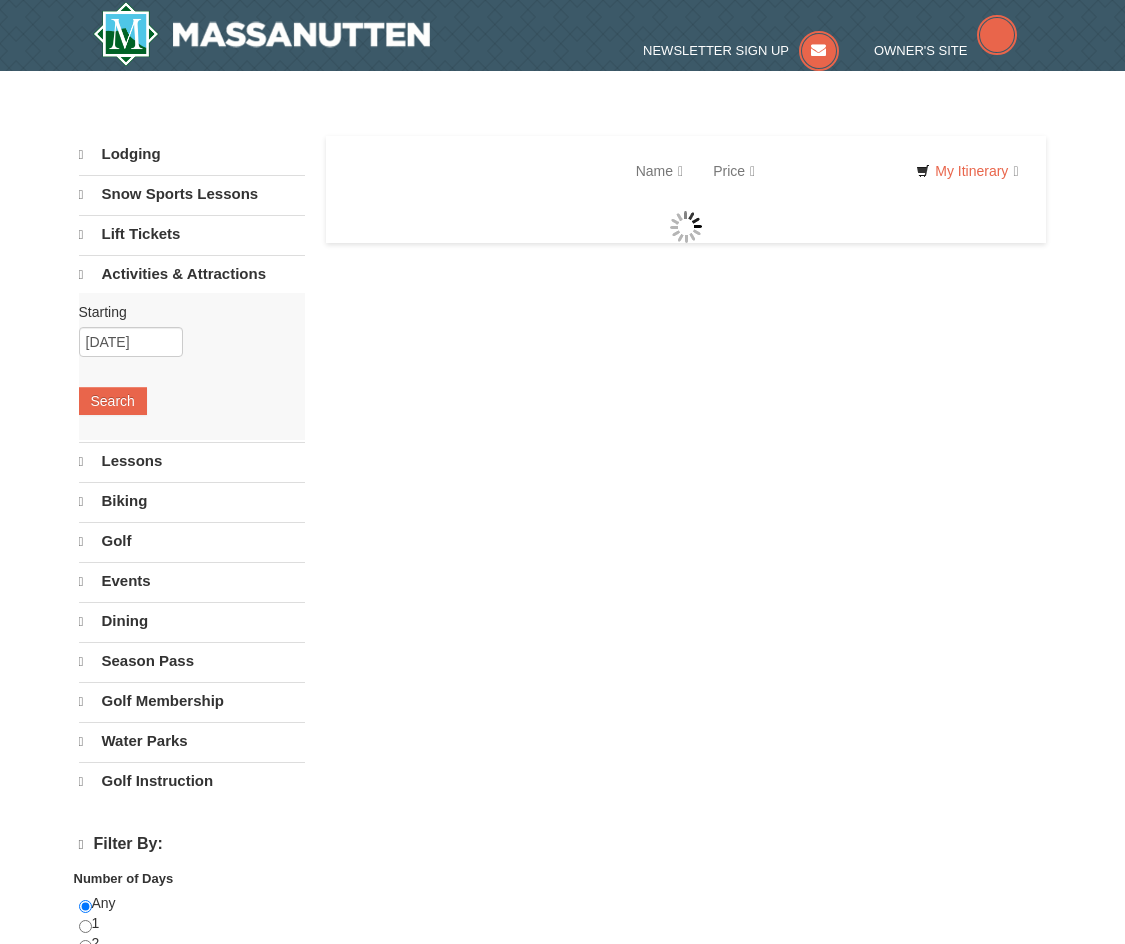 scroll, scrollTop: 0, scrollLeft: 0, axis: both 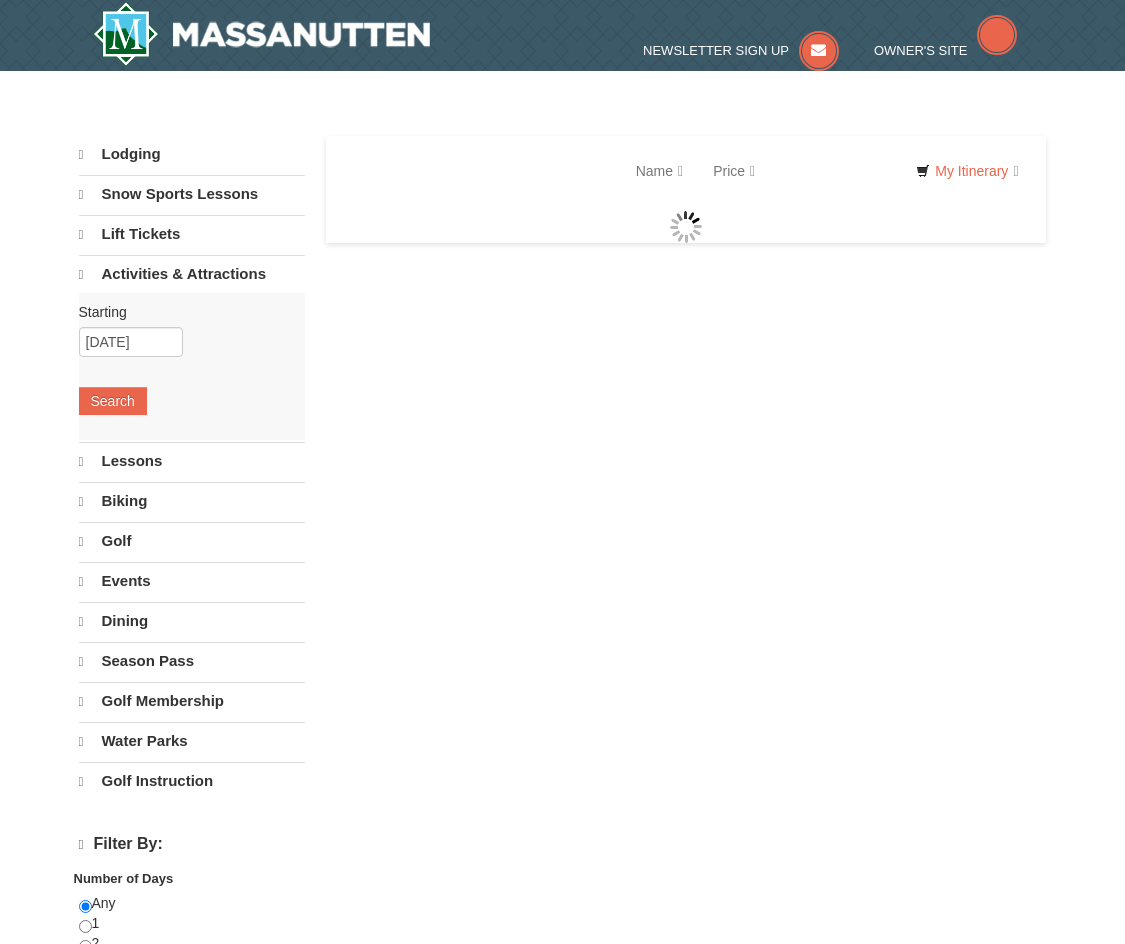 select on "8" 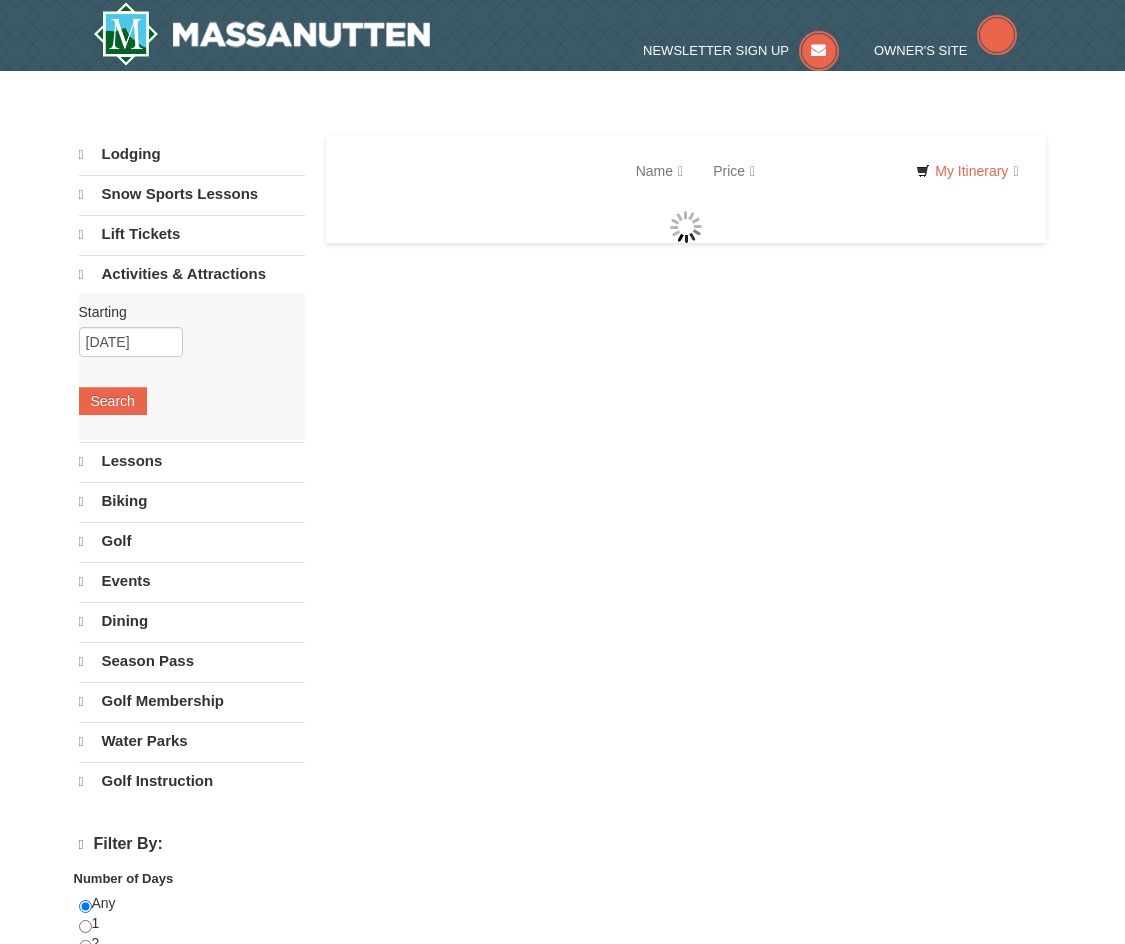 select on "8" 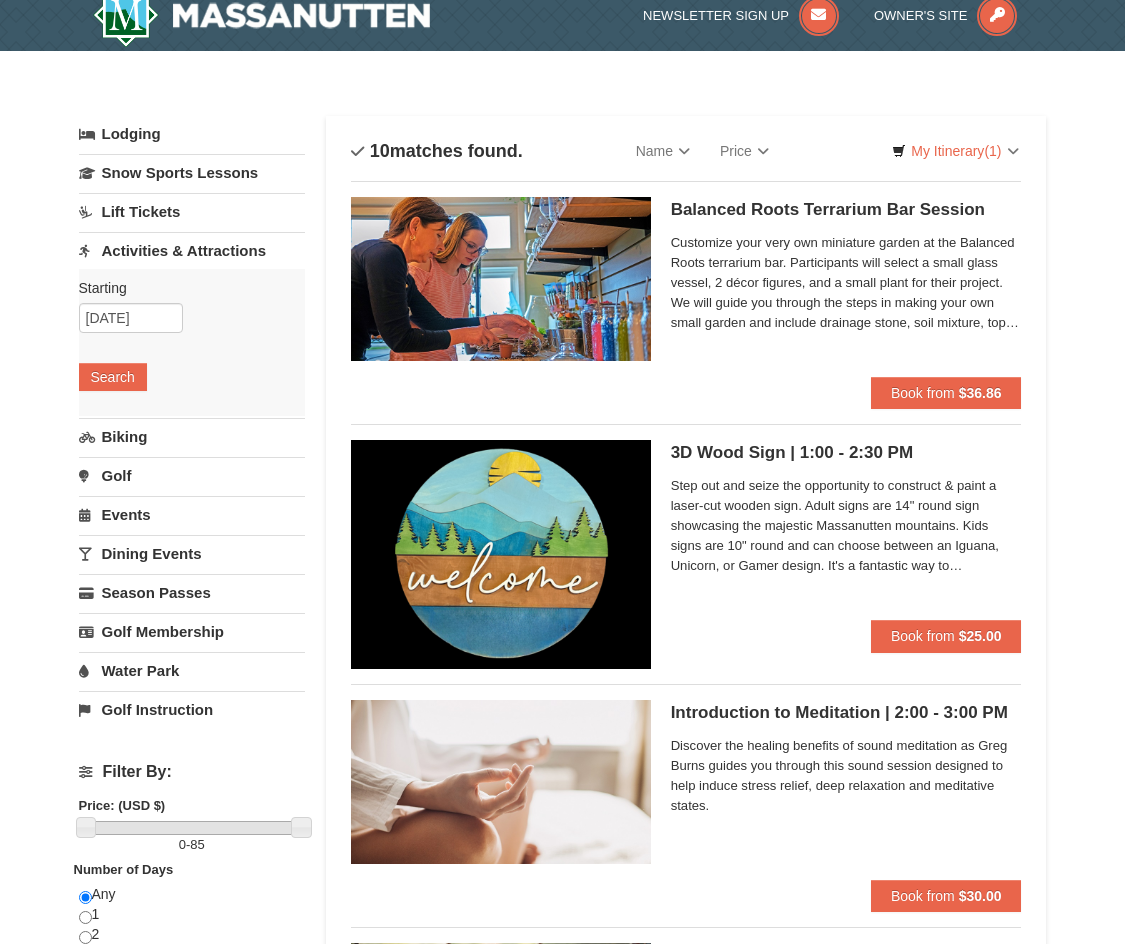scroll, scrollTop: 0, scrollLeft: 0, axis: both 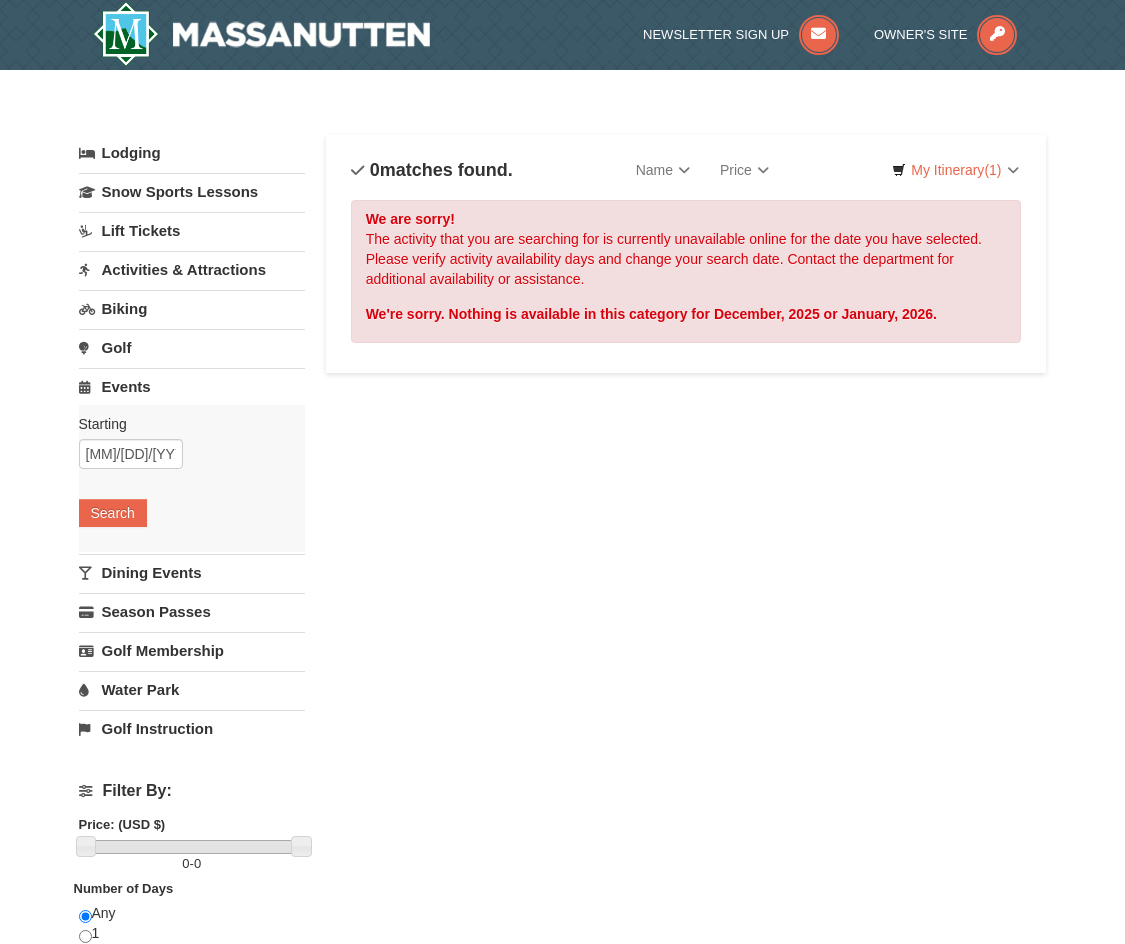 click on "Activities & Attractions" at bounding box center (192, 269) 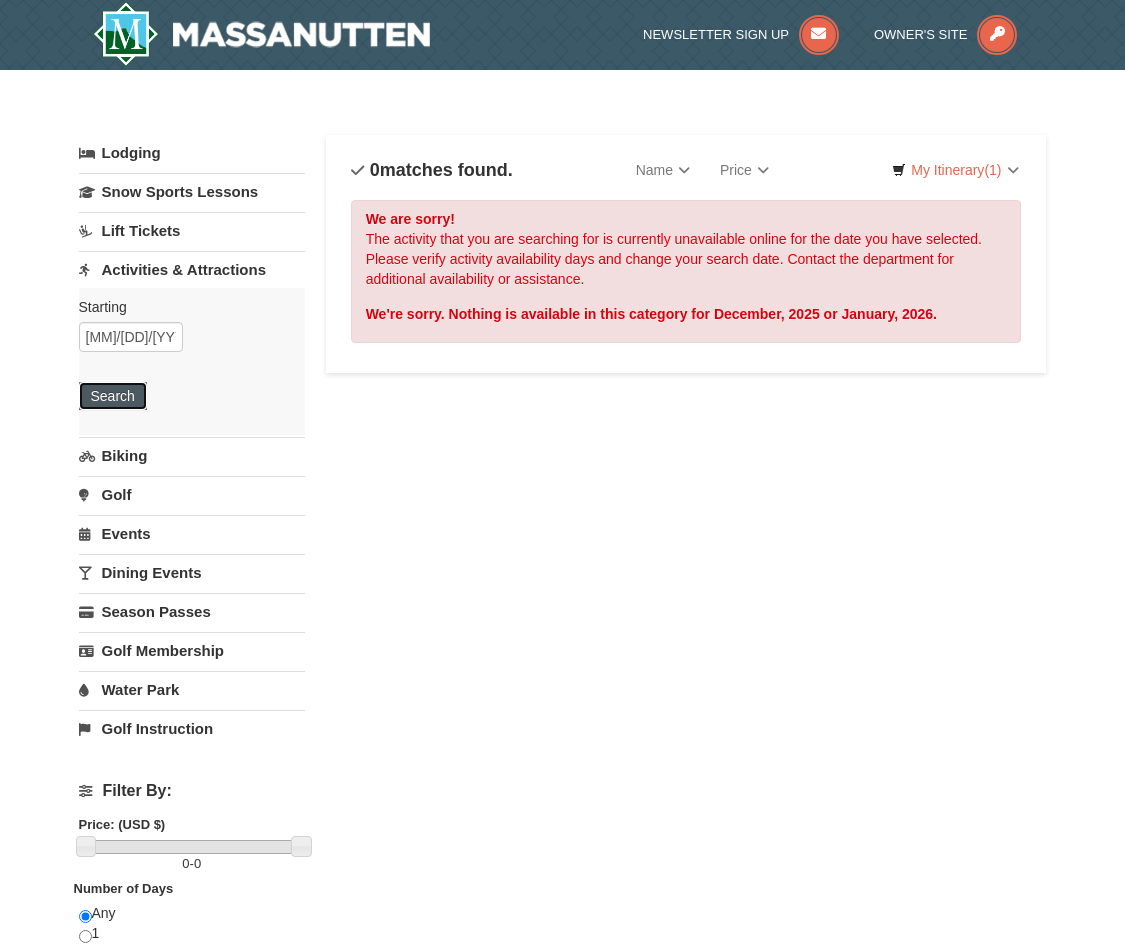 click on "Search" at bounding box center [113, 396] 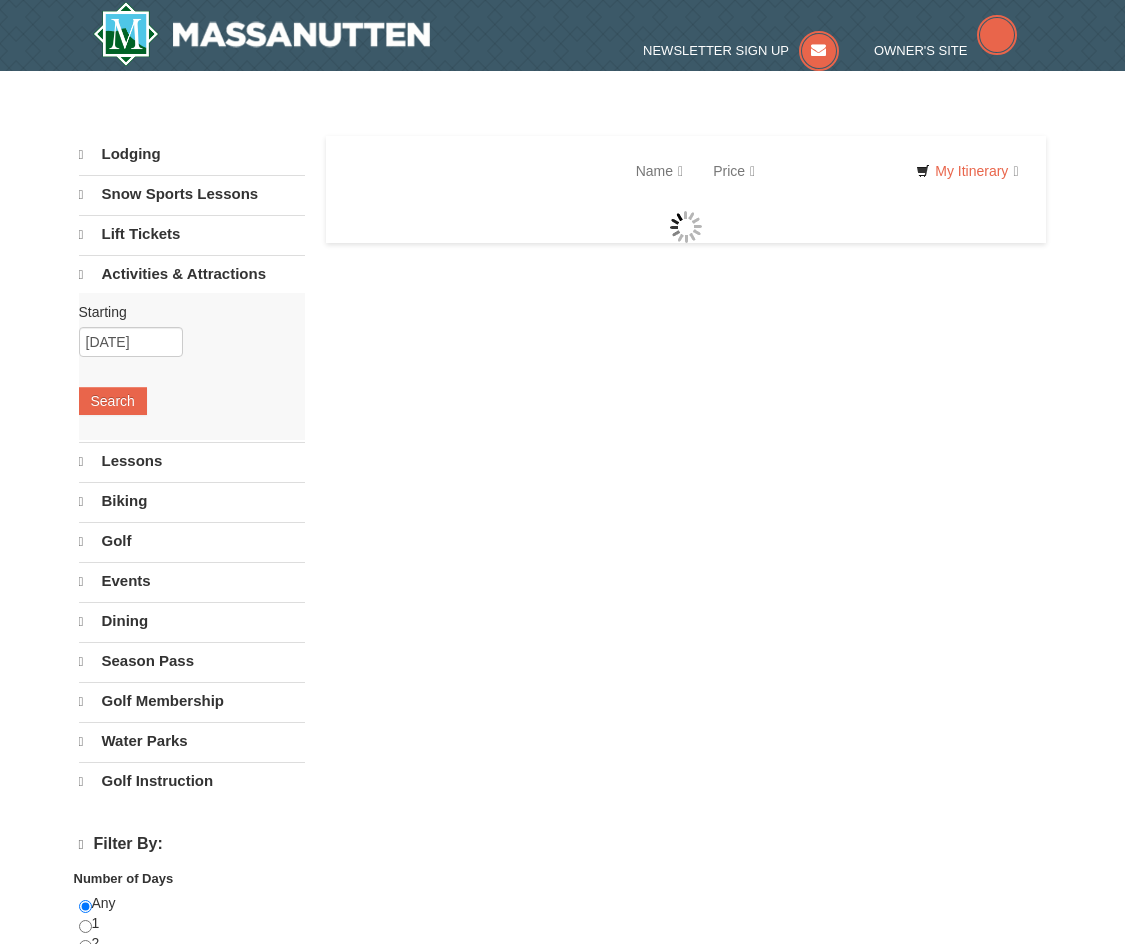 scroll, scrollTop: 0, scrollLeft: 0, axis: both 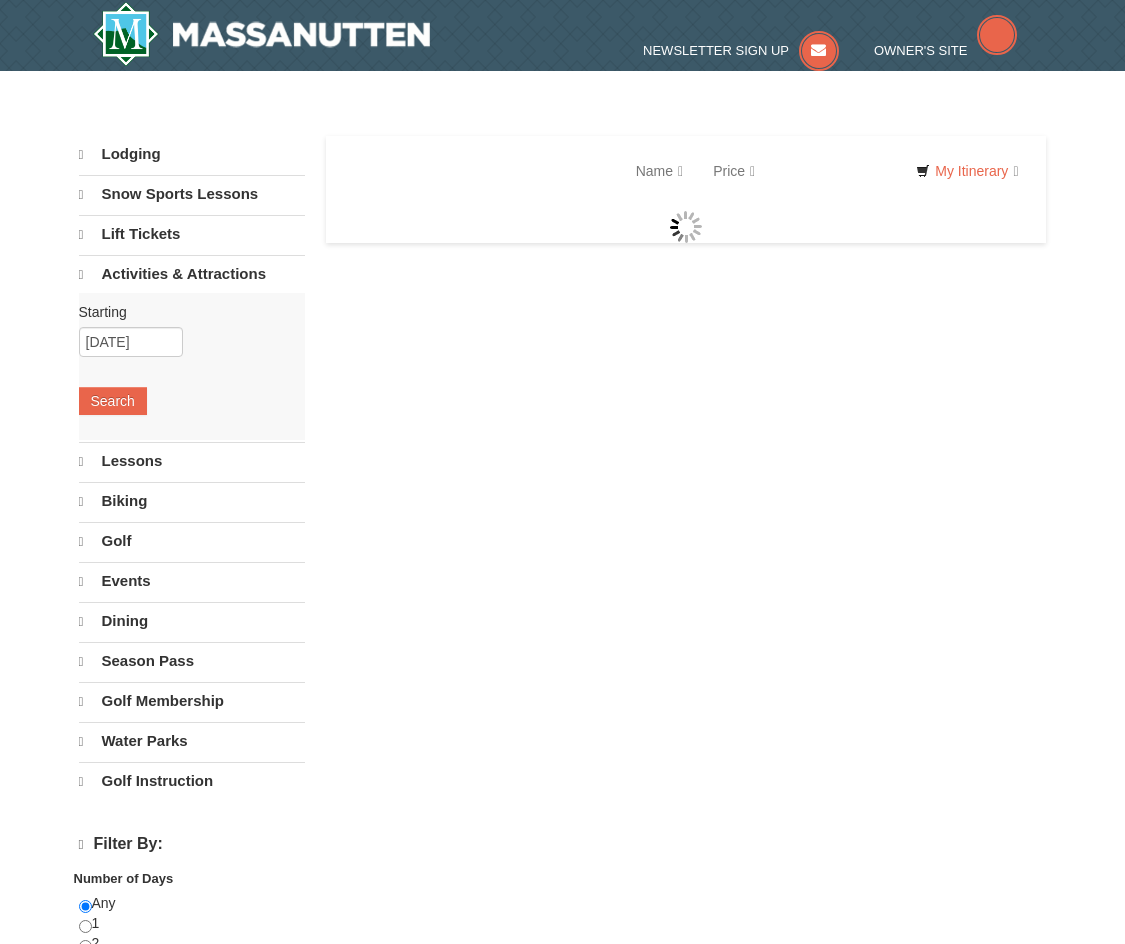 select on "8" 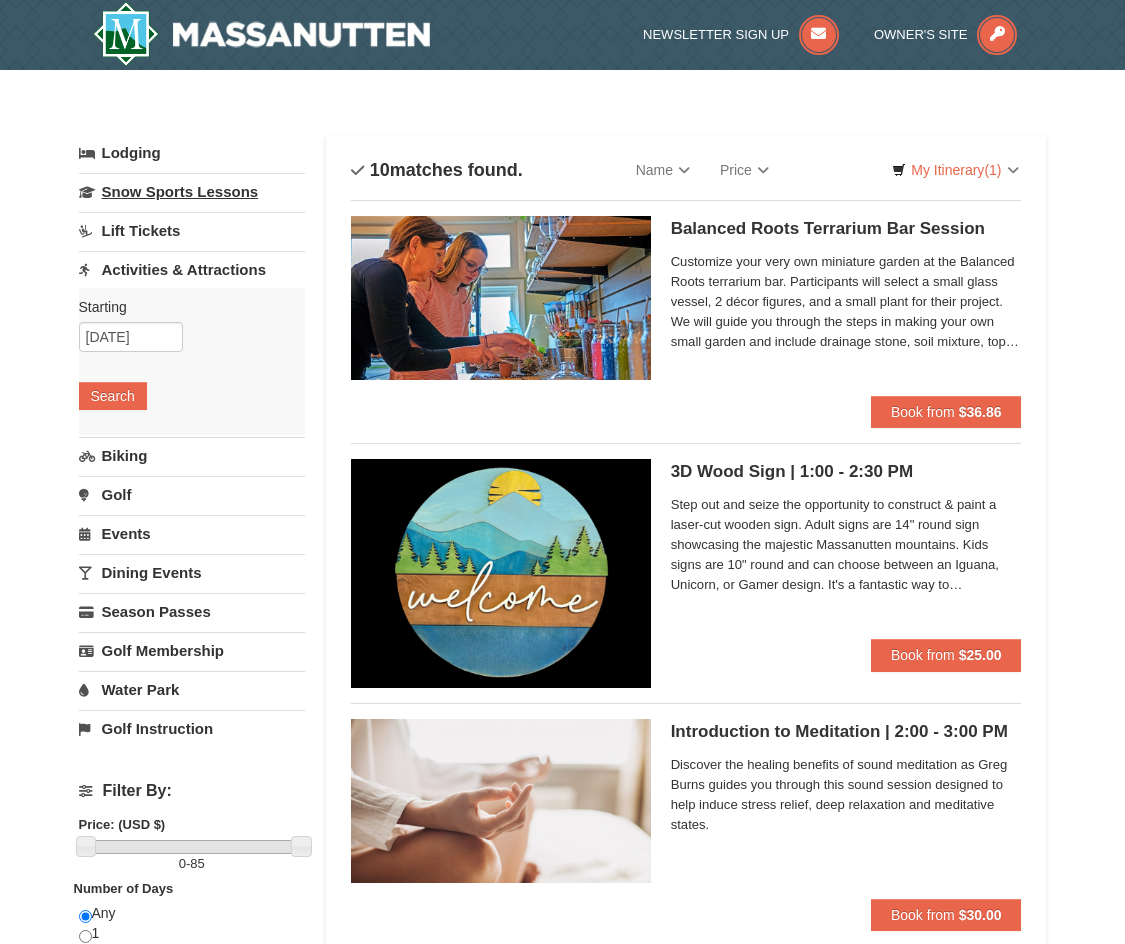 click on "Snow Sports Lessons" at bounding box center [192, 191] 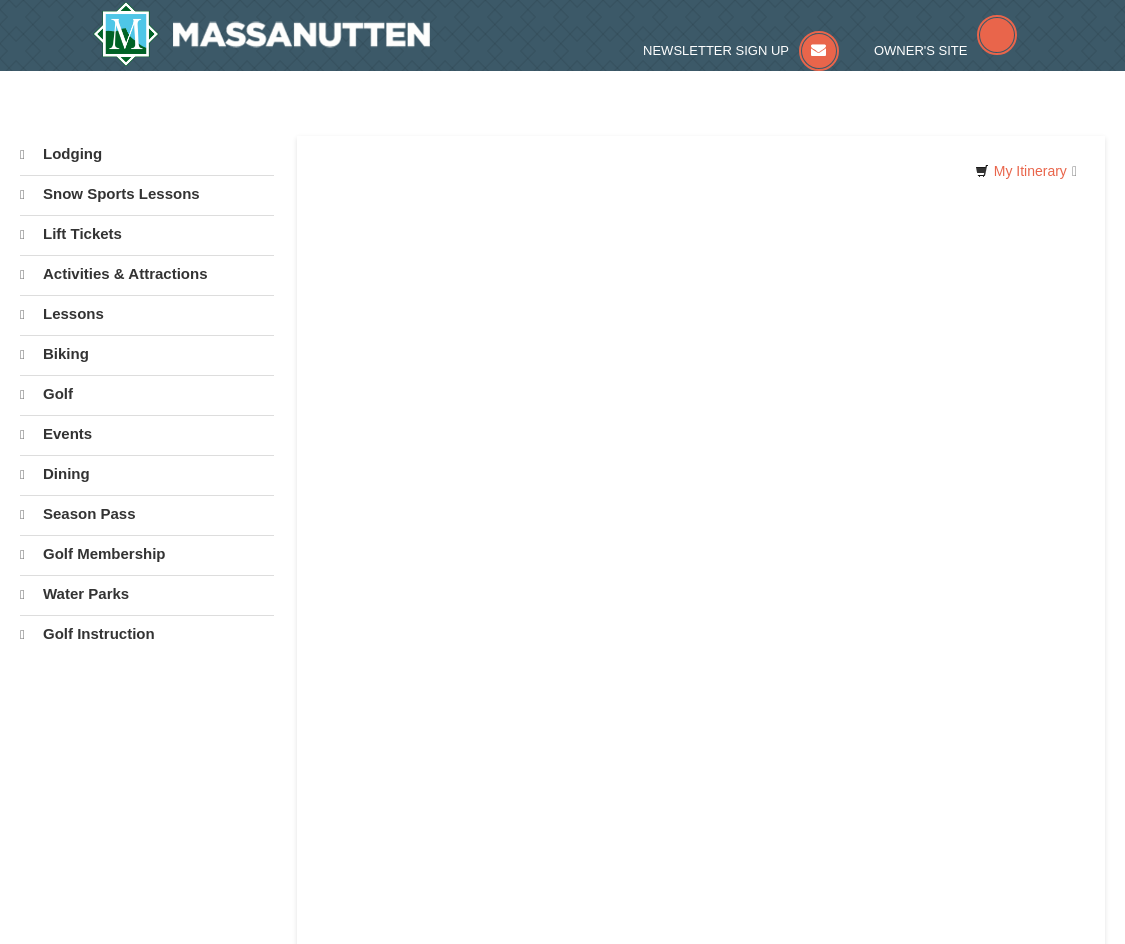 scroll, scrollTop: 0, scrollLeft: 0, axis: both 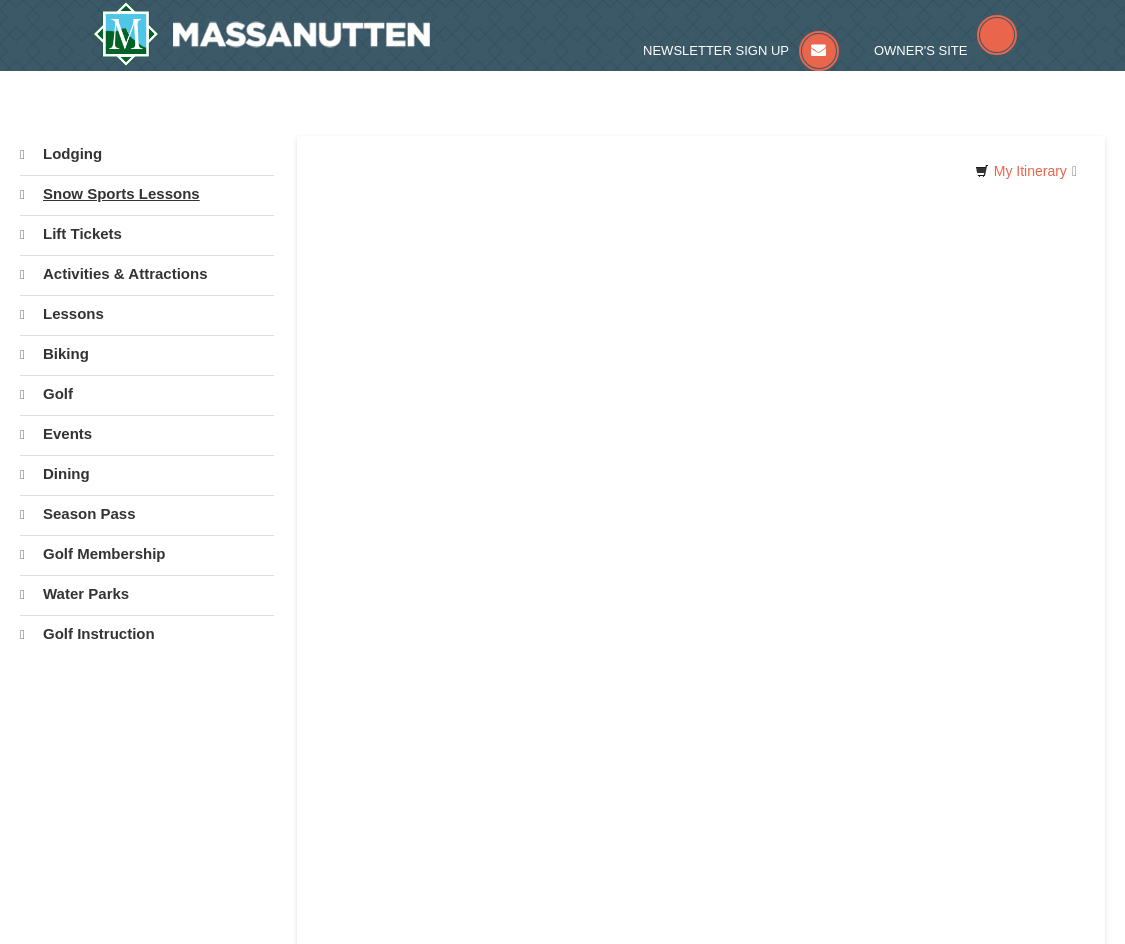 select on "8" 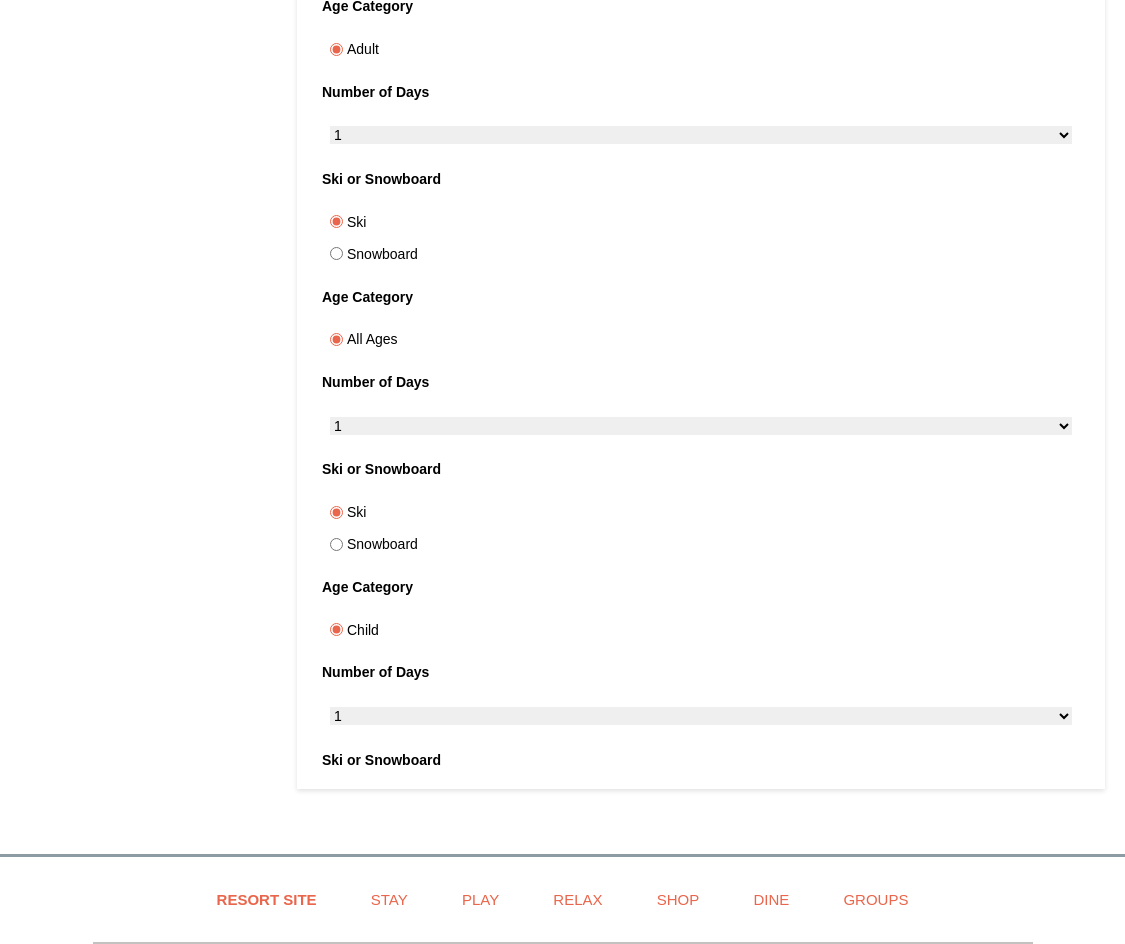 scroll, scrollTop: 600, scrollLeft: 0, axis: vertical 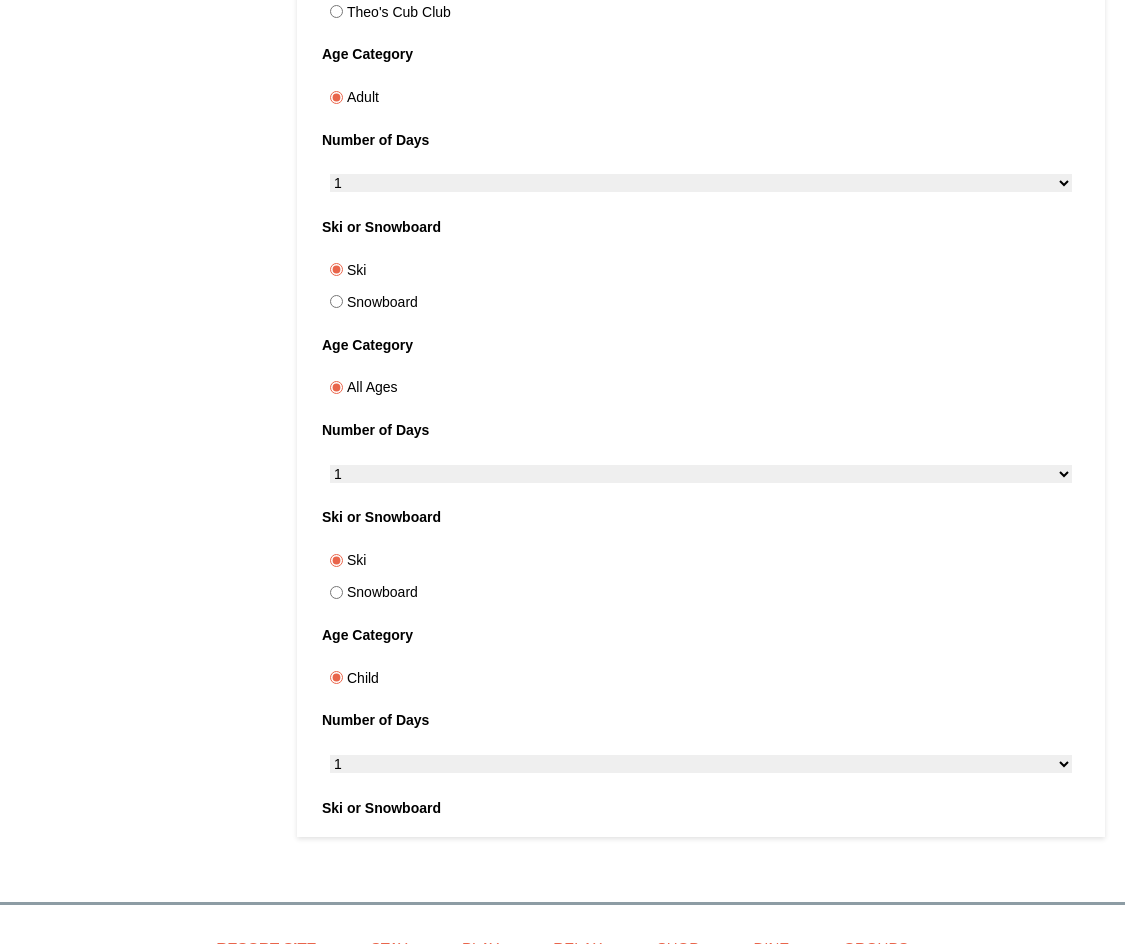 click on "Snowboard" at bounding box center (336, 301) 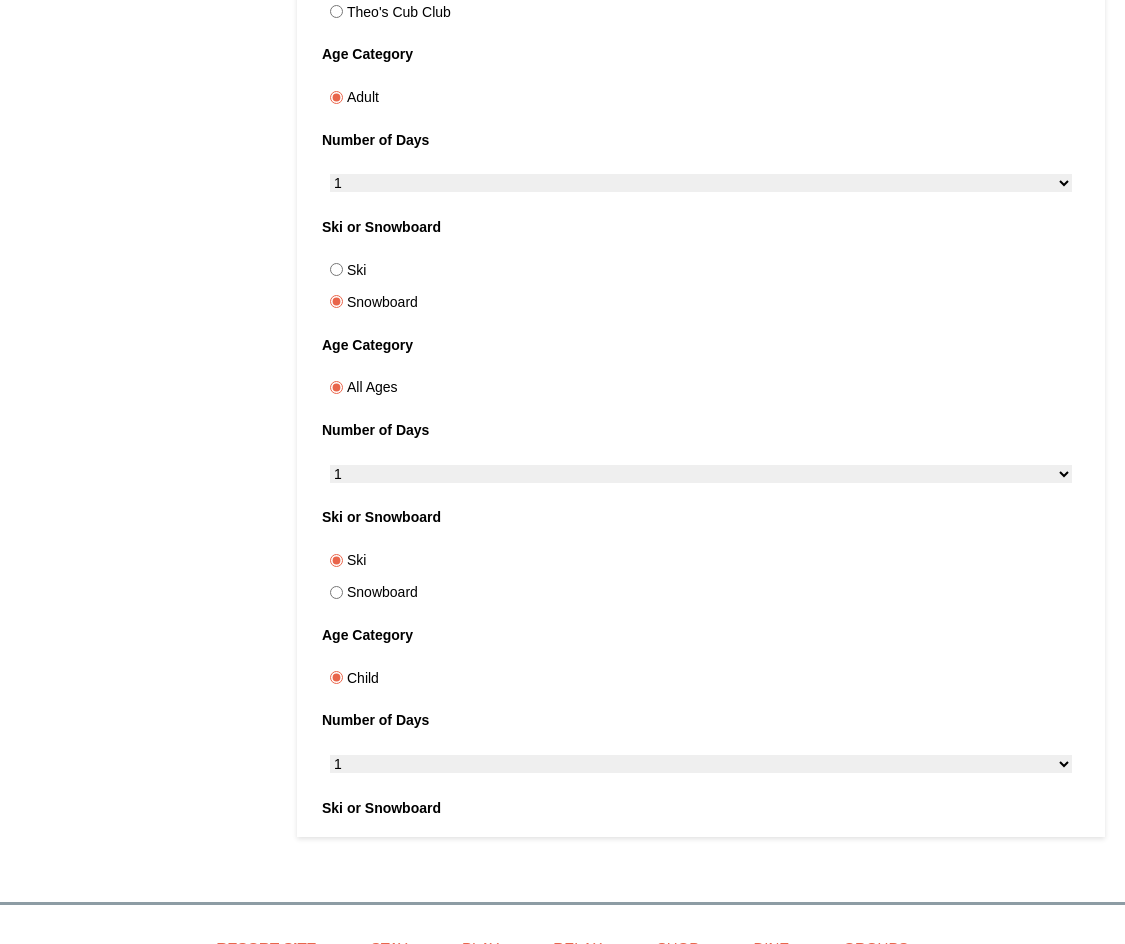 click on "Ski" at bounding box center [336, 269] 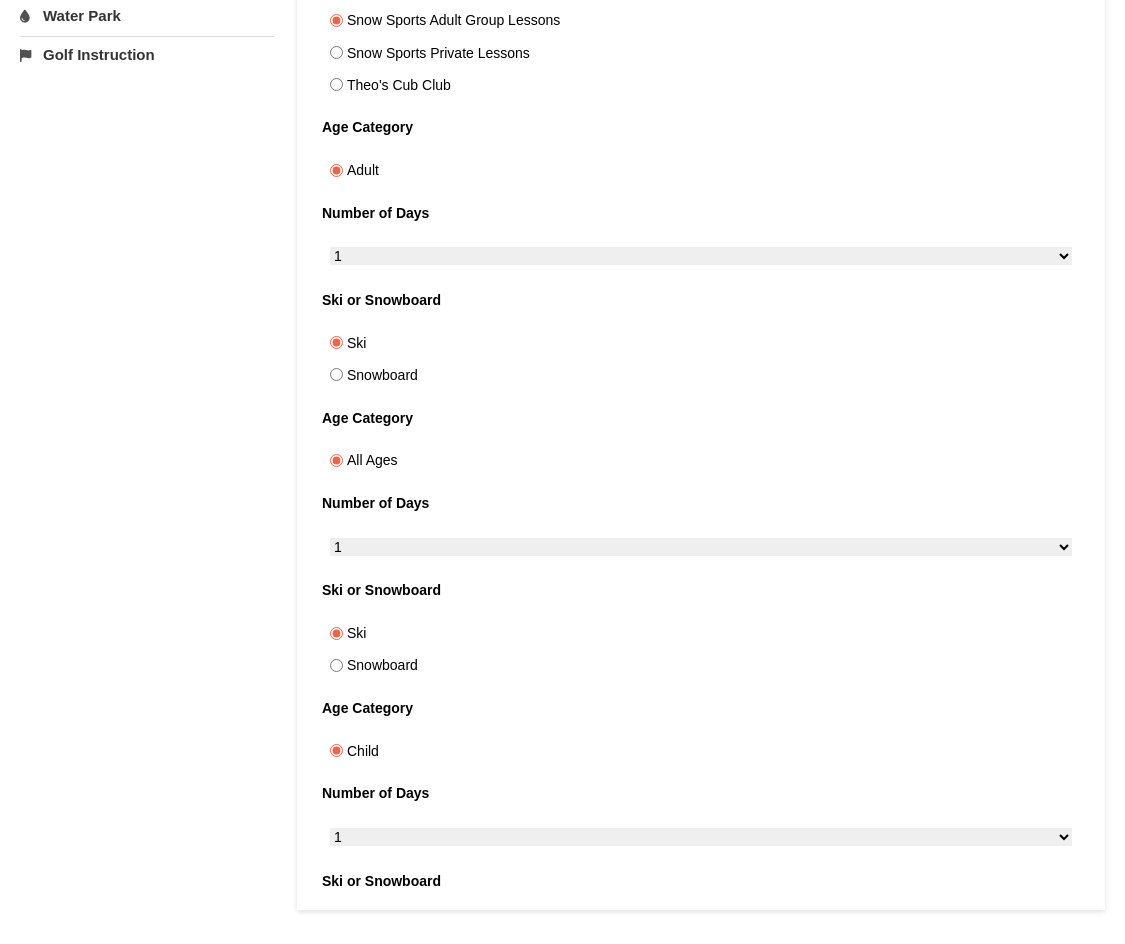 scroll, scrollTop: 500, scrollLeft: 0, axis: vertical 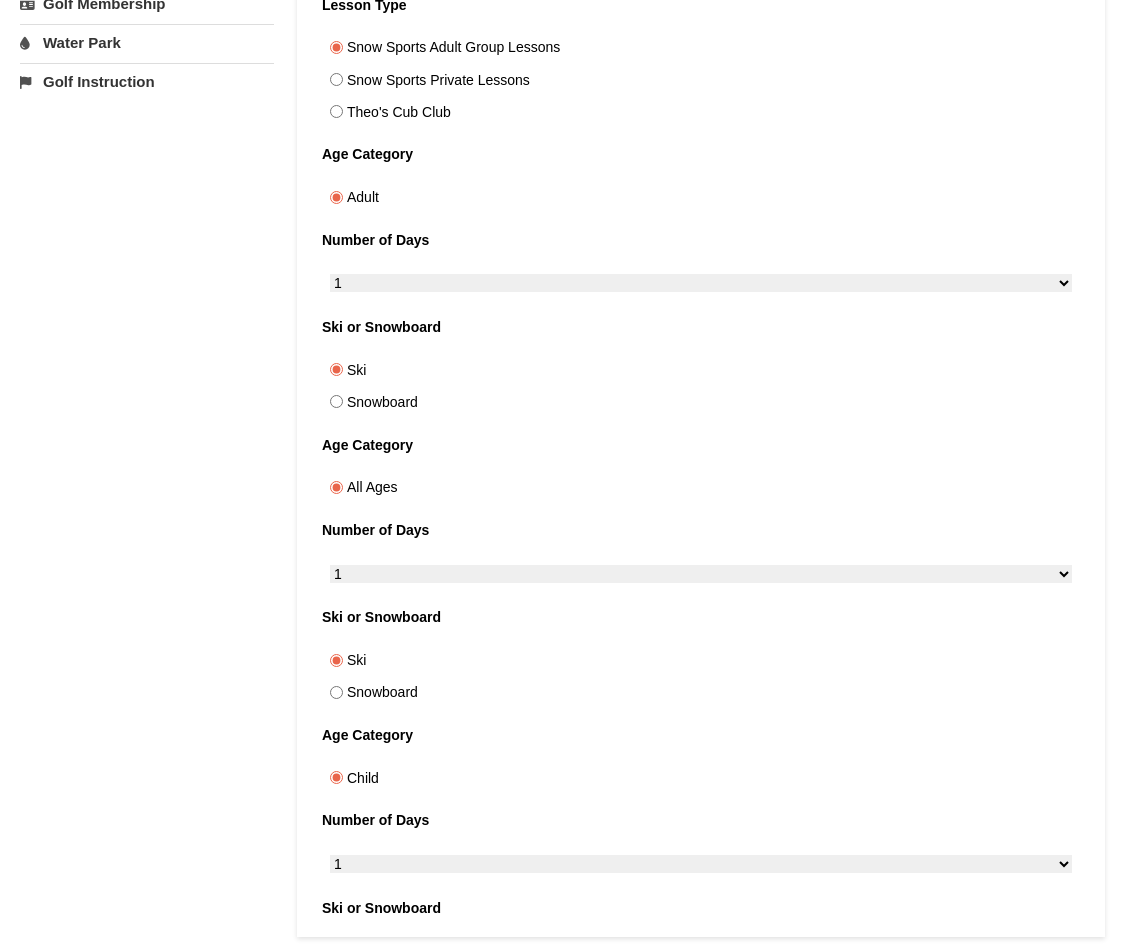 click at bounding box center (1059, 1085) 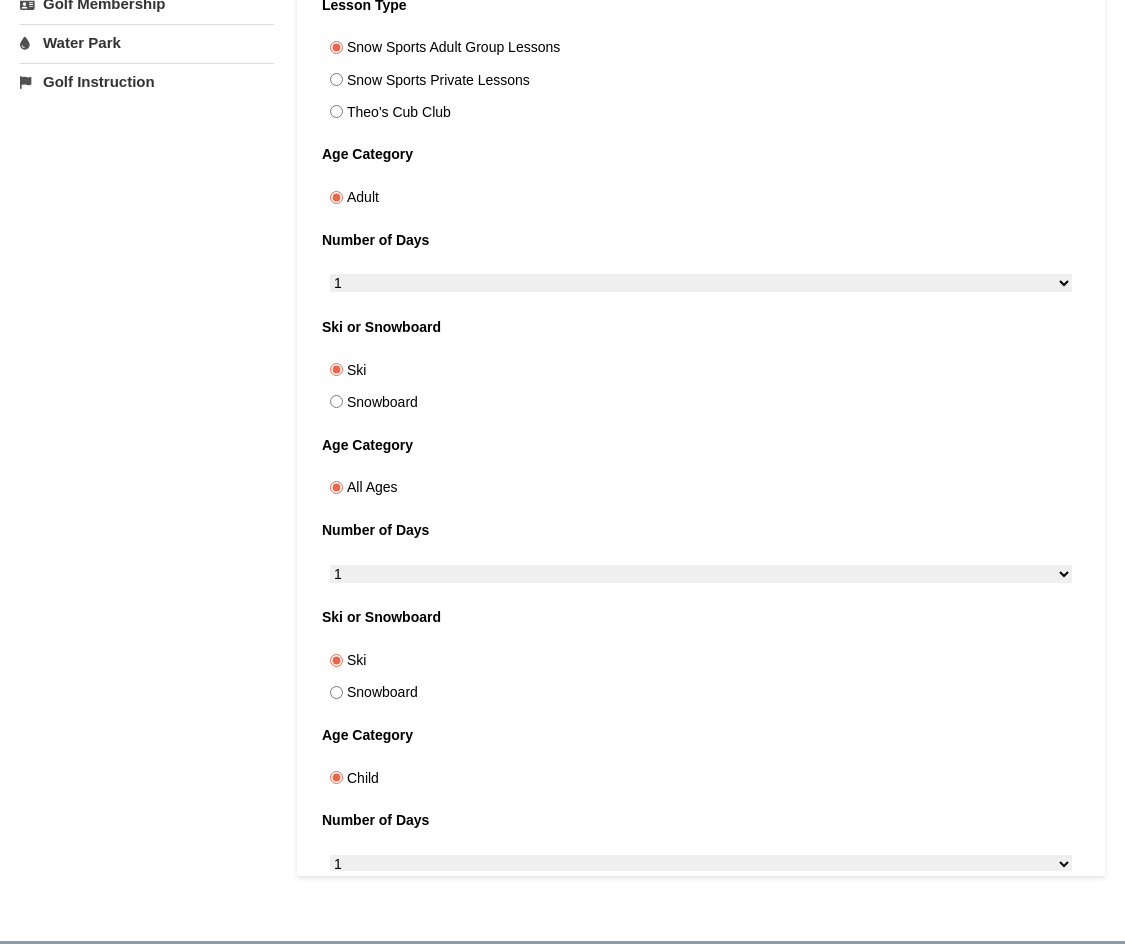 click at bounding box center (1059, 1085) 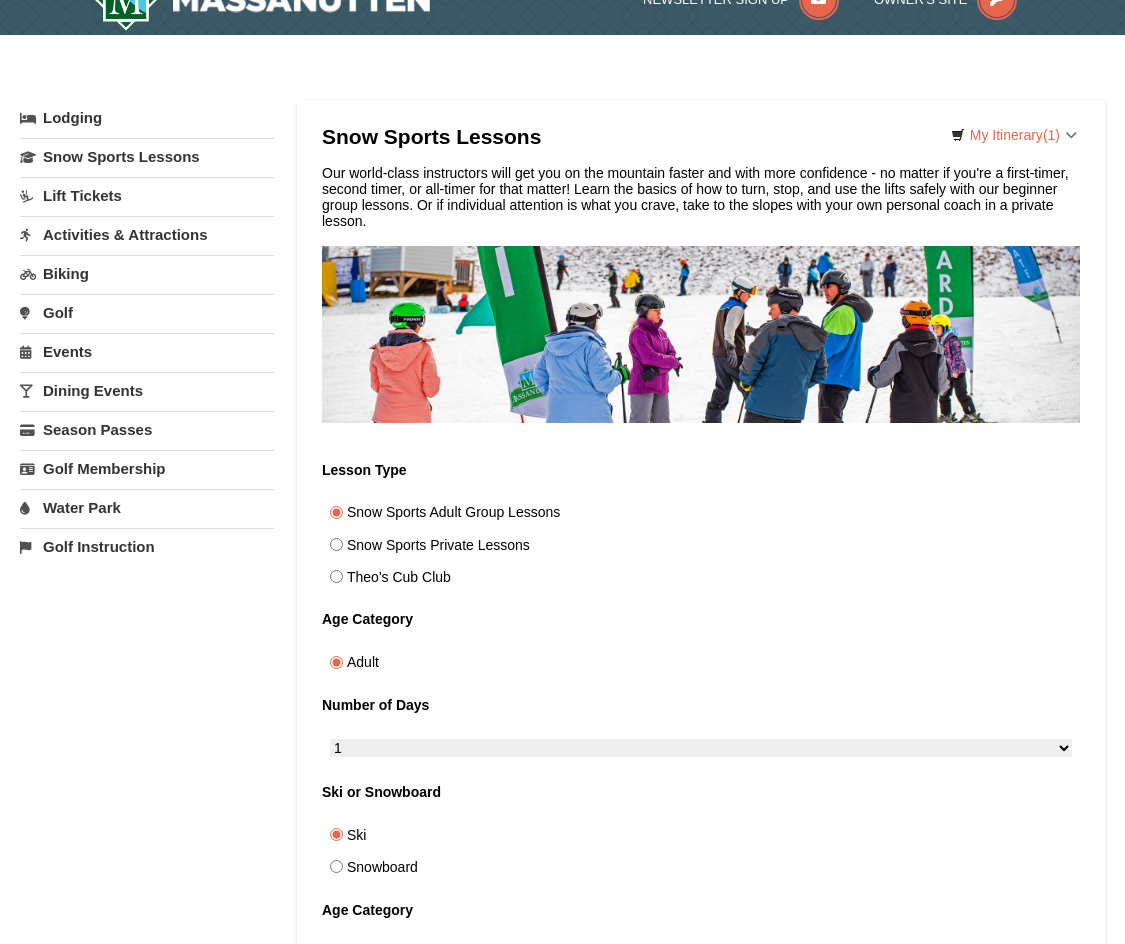 scroll, scrollTop: 0, scrollLeft: 0, axis: both 